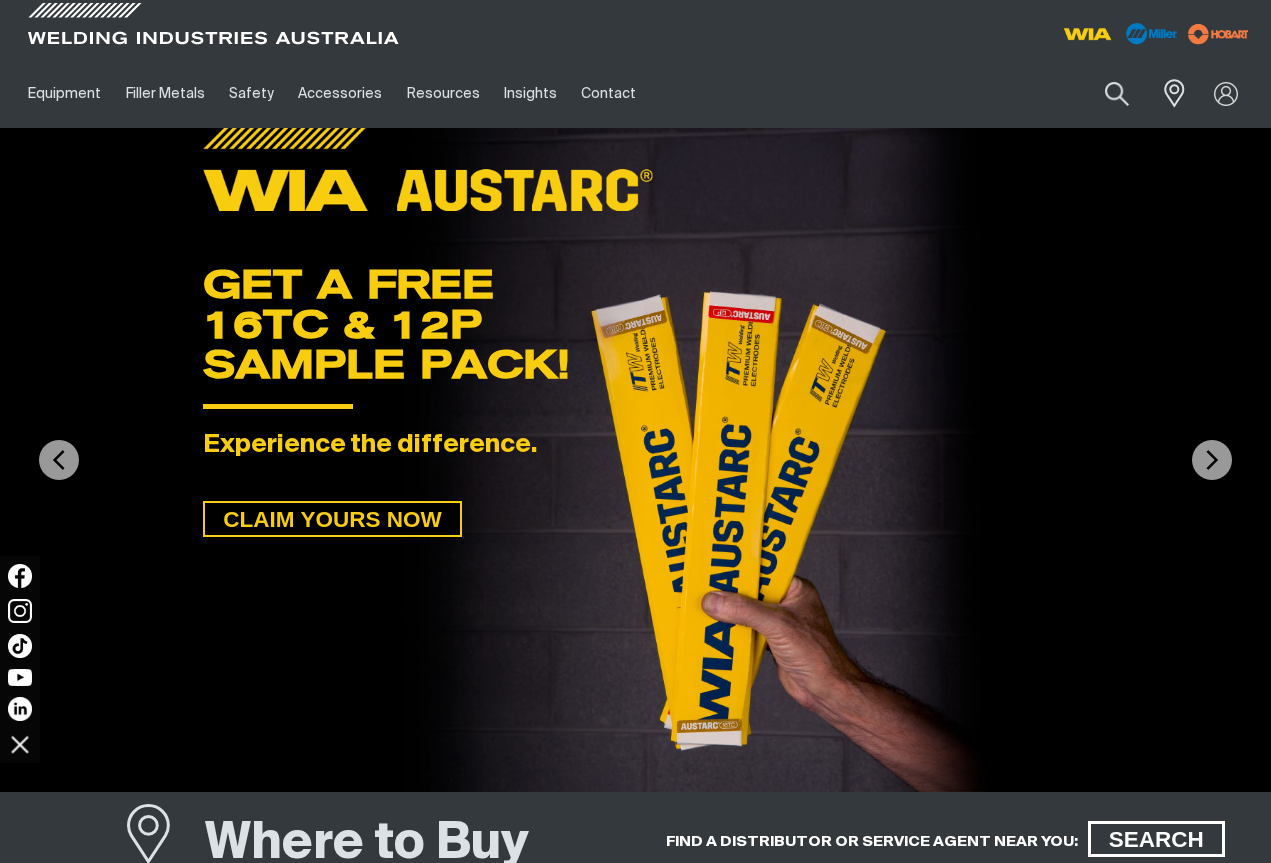 scroll, scrollTop: 0, scrollLeft: 0, axis: both 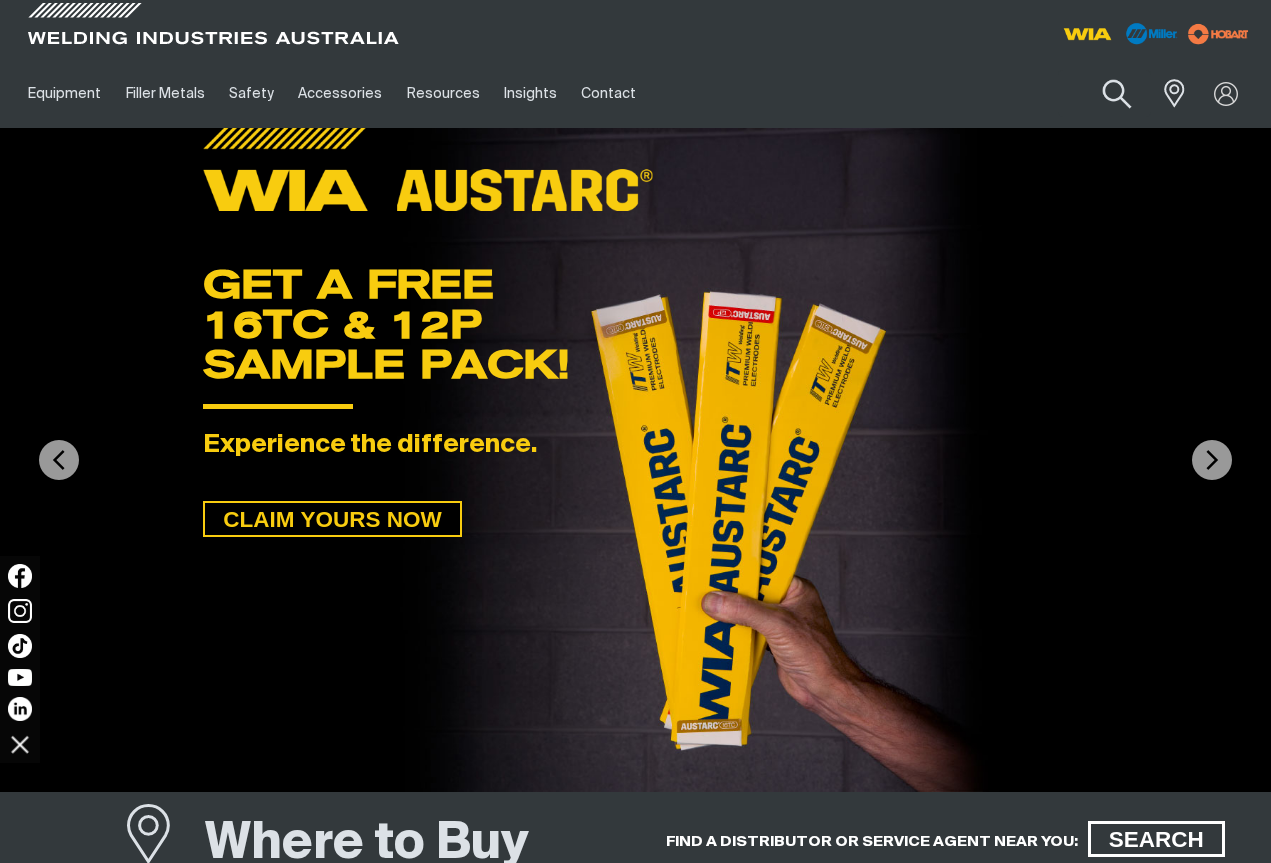 click at bounding box center [1117, 94] 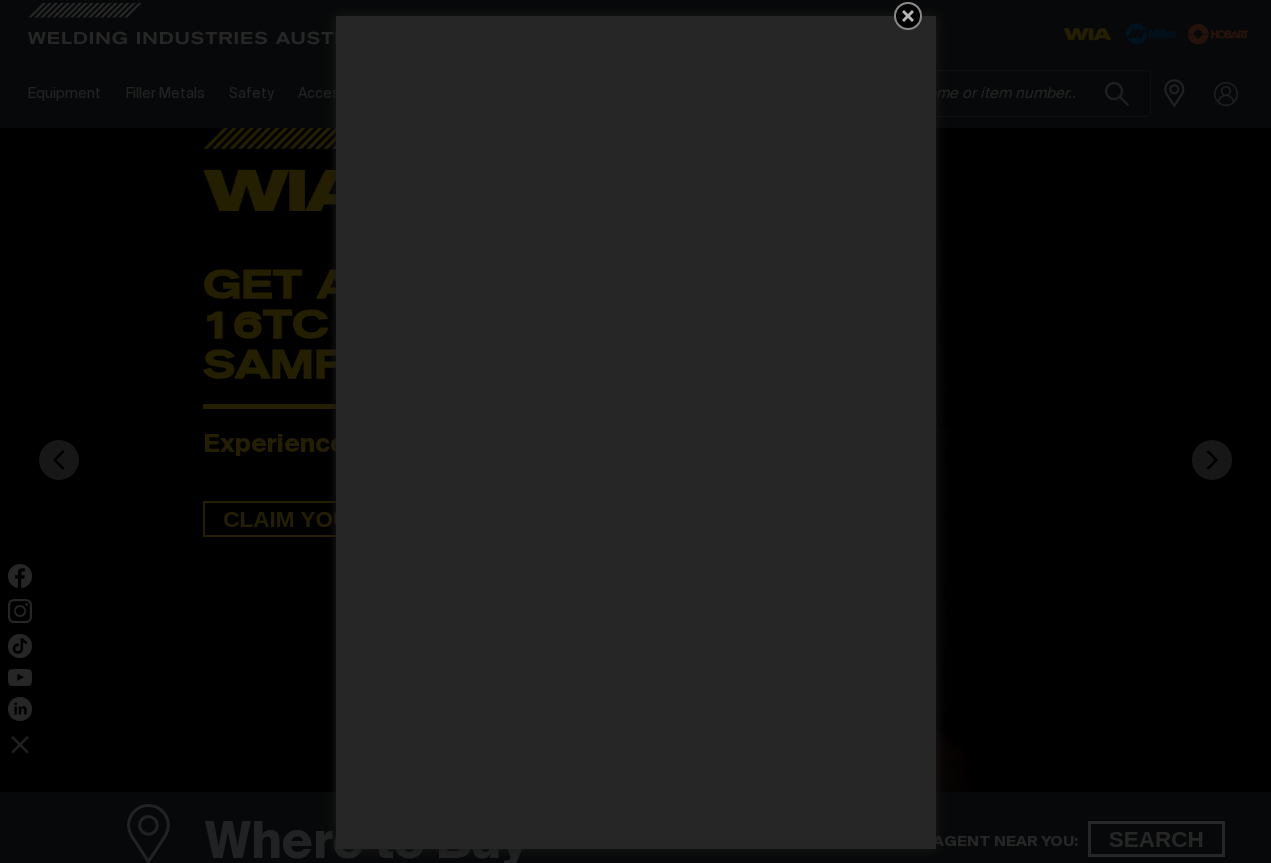click 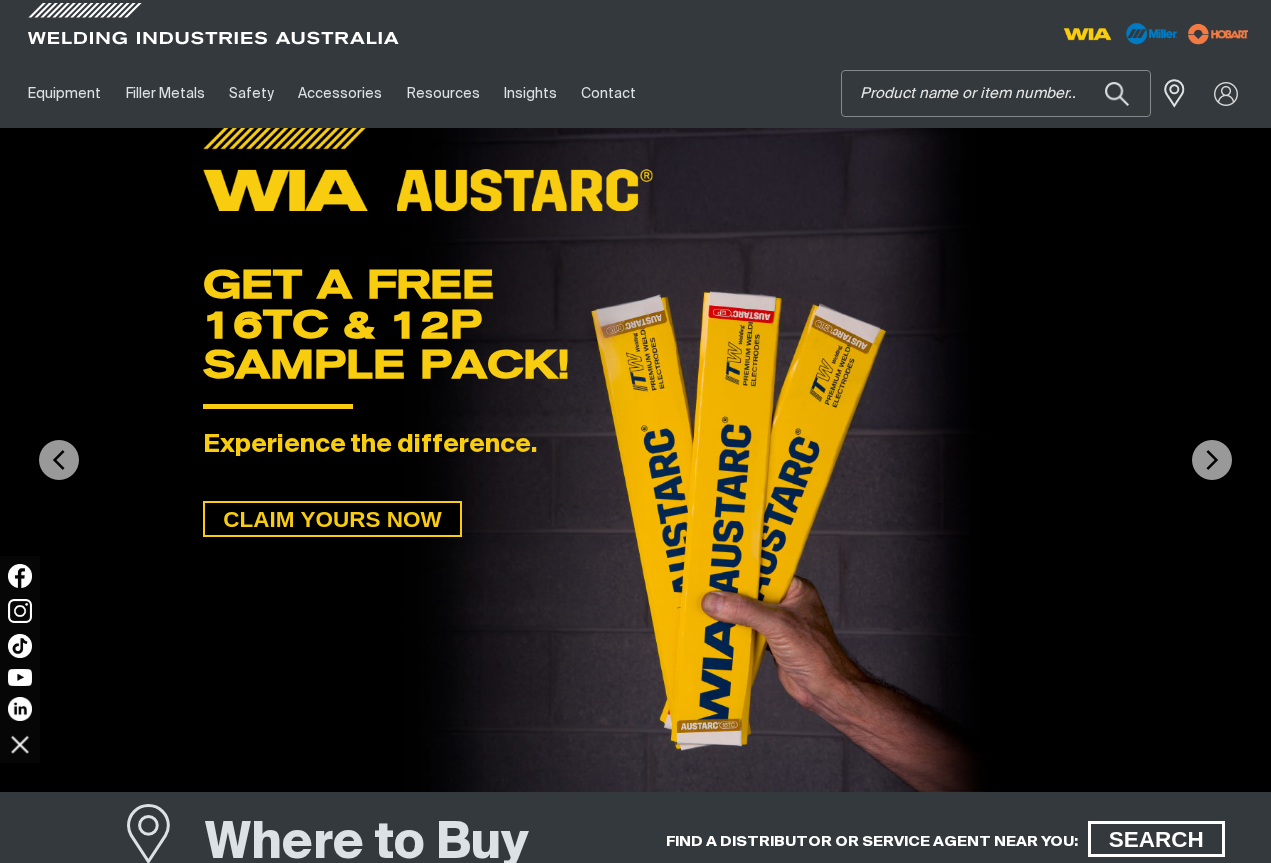 click on "Search" at bounding box center [996, 93] 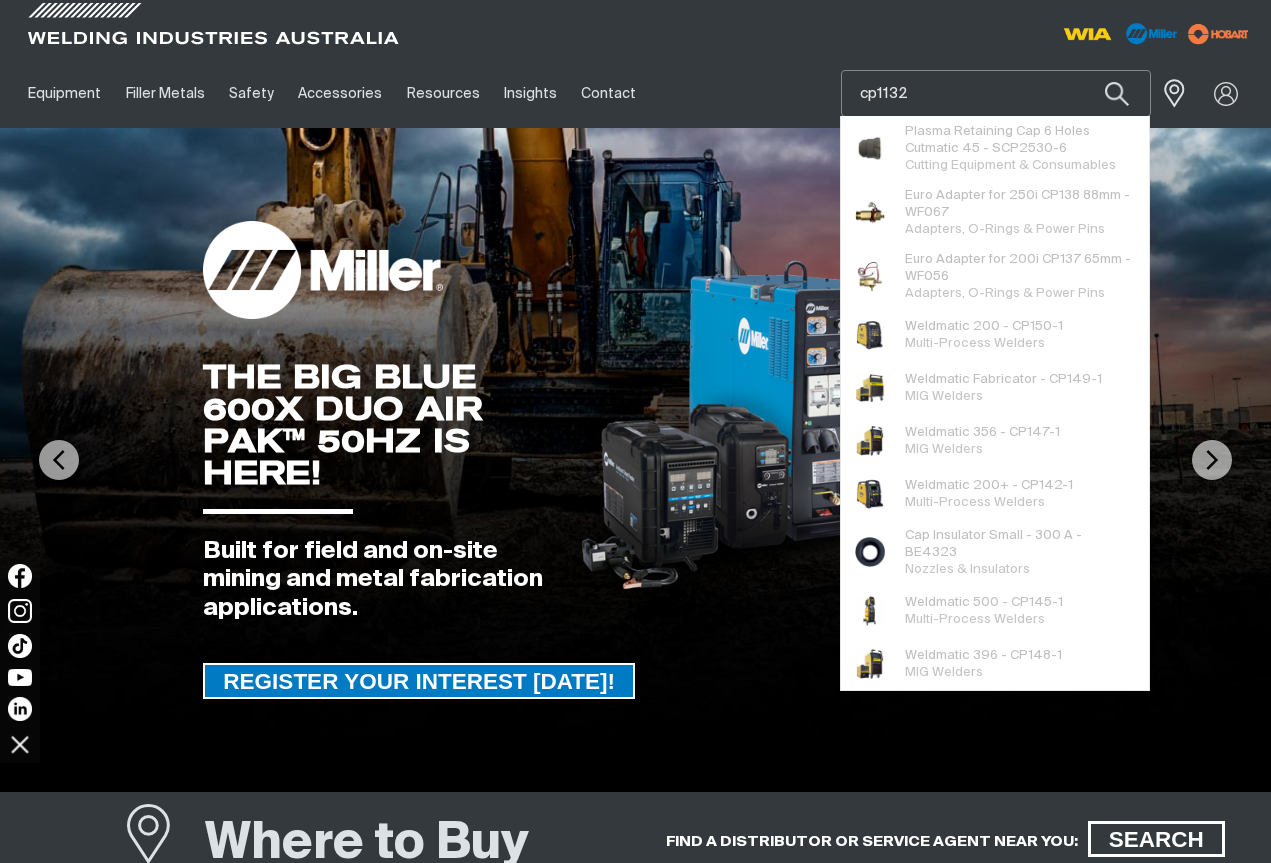 type on "cp1132" 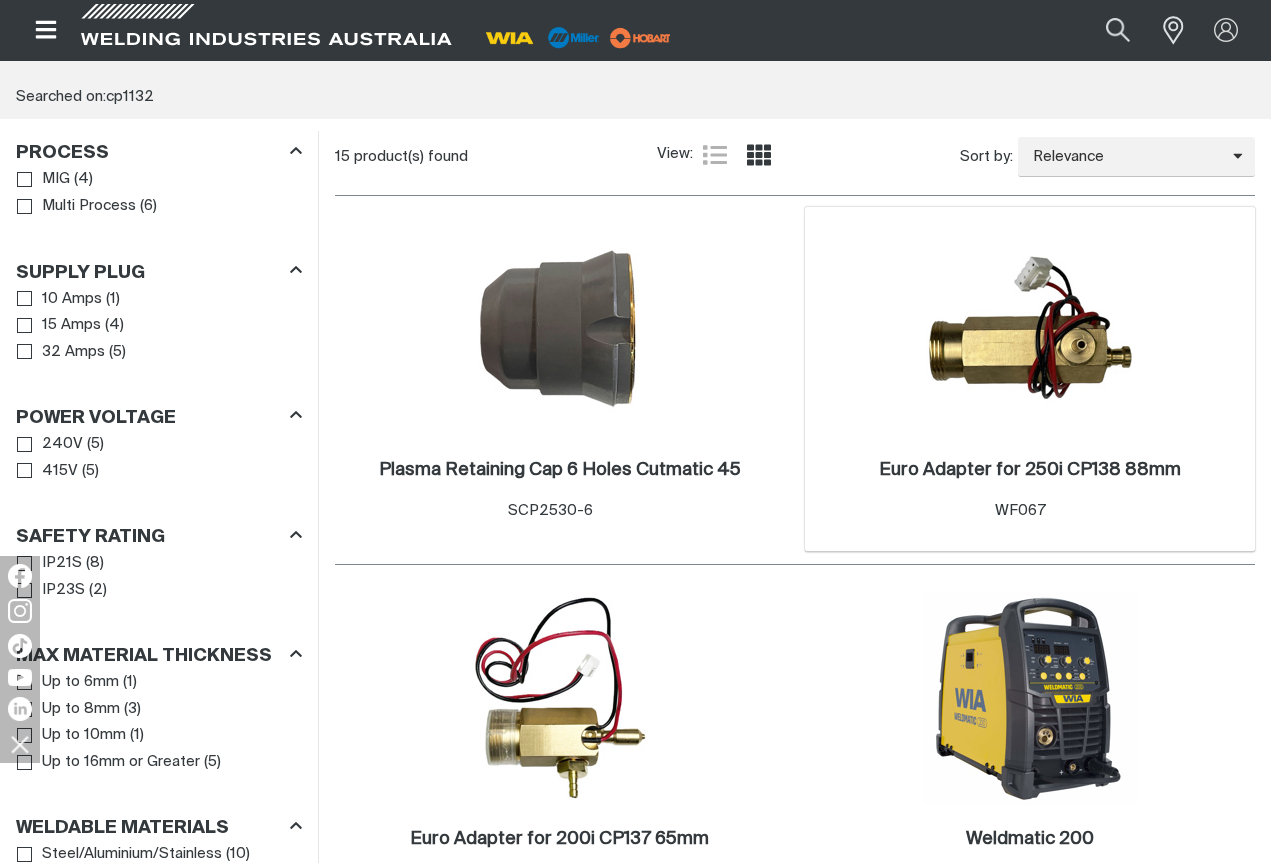 scroll, scrollTop: 0, scrollLeft: 0, axis: both 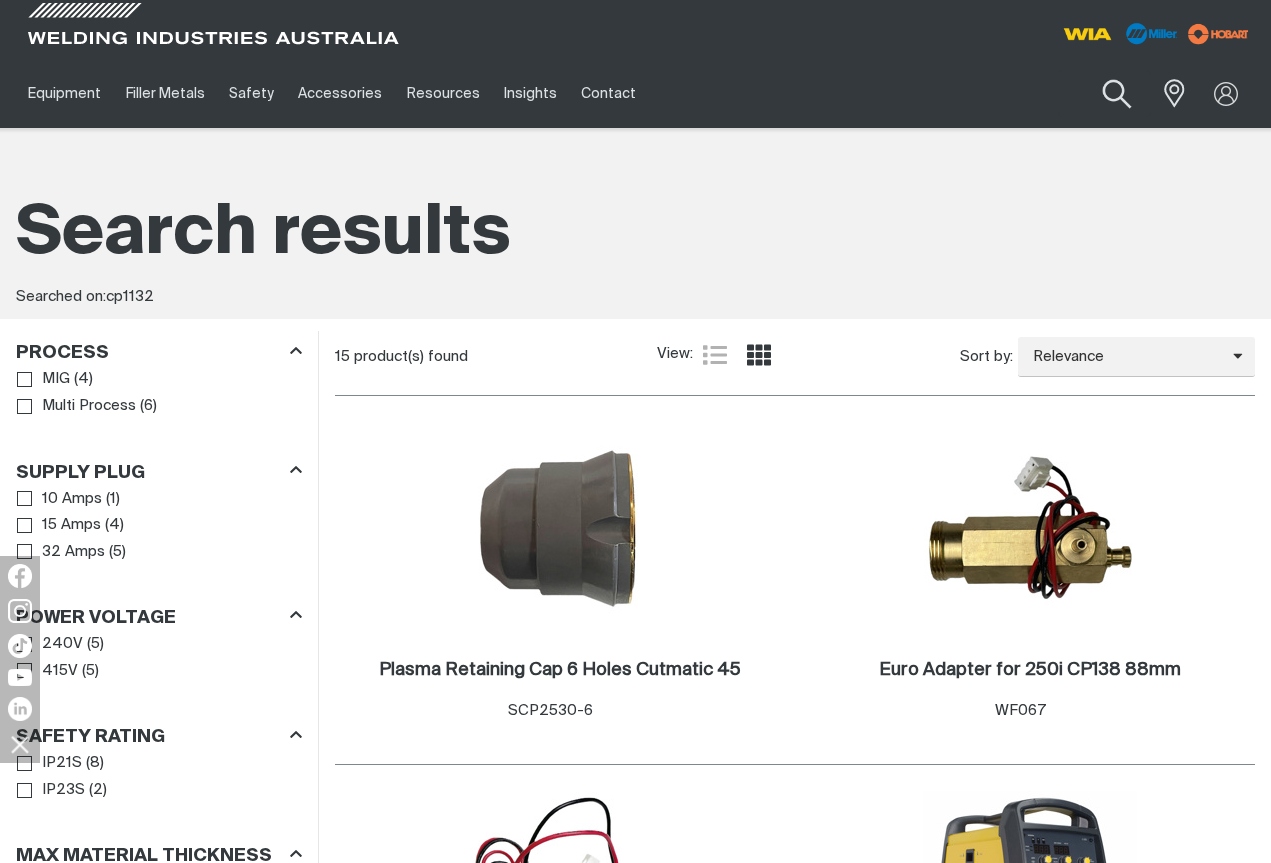 click at bounding box center [1117, 94] 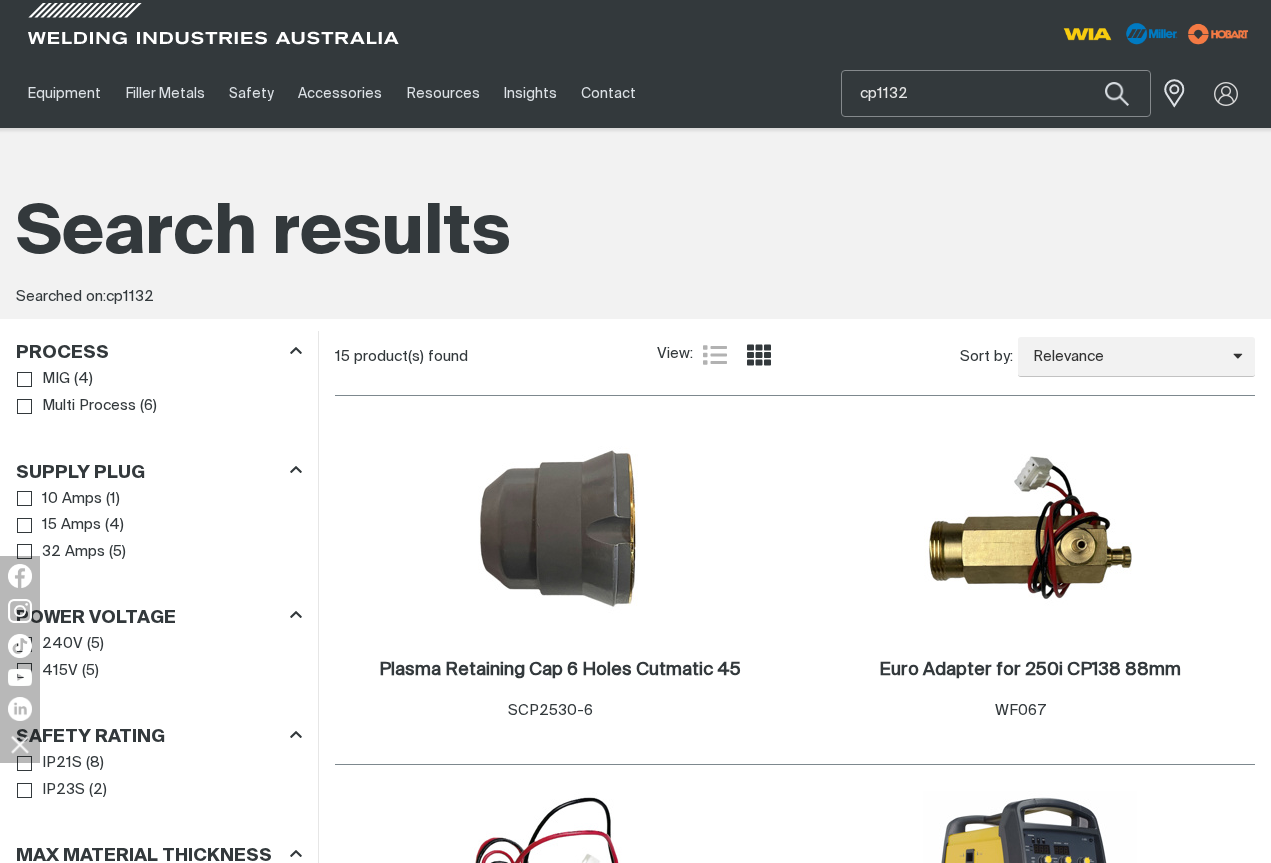 click on "cp1132" at bounding box center (996, 93) 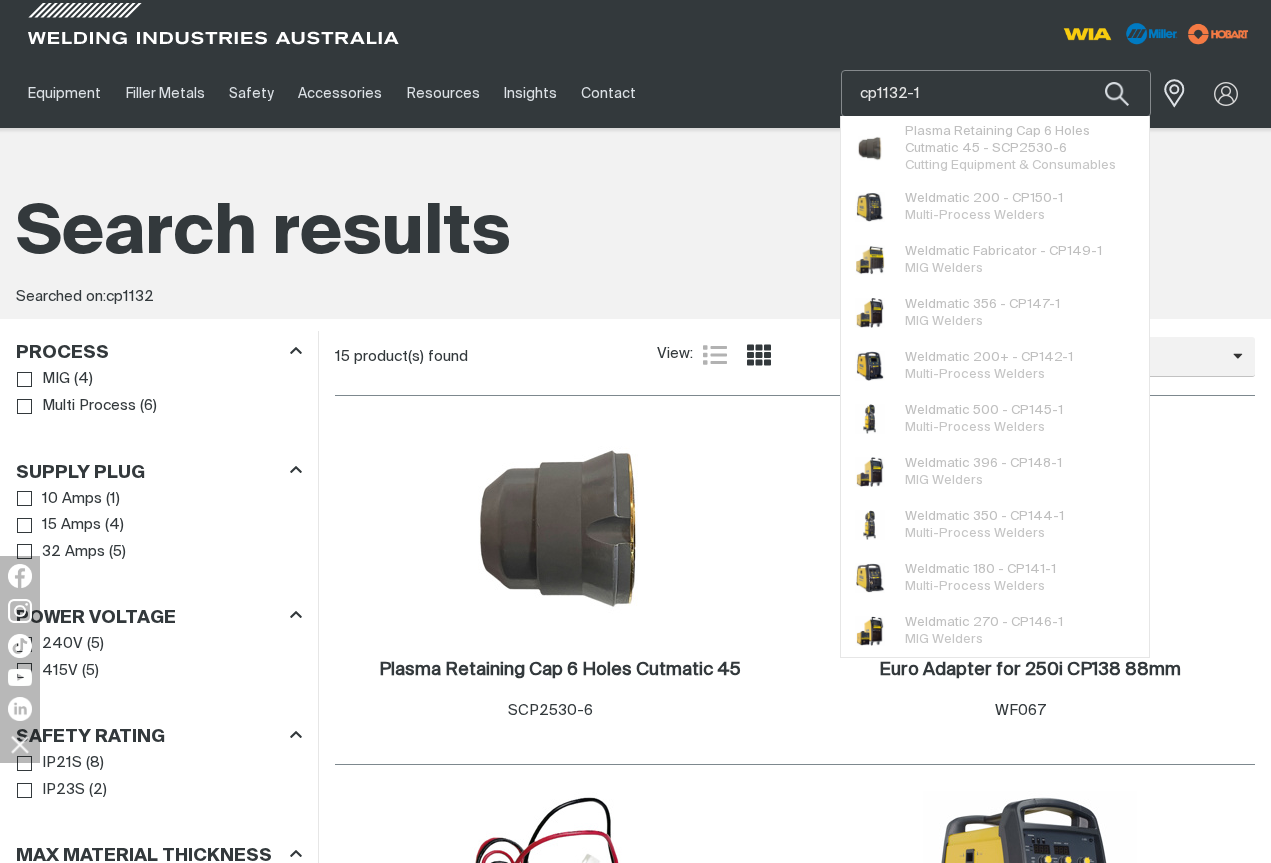 type on "cp1132-1" 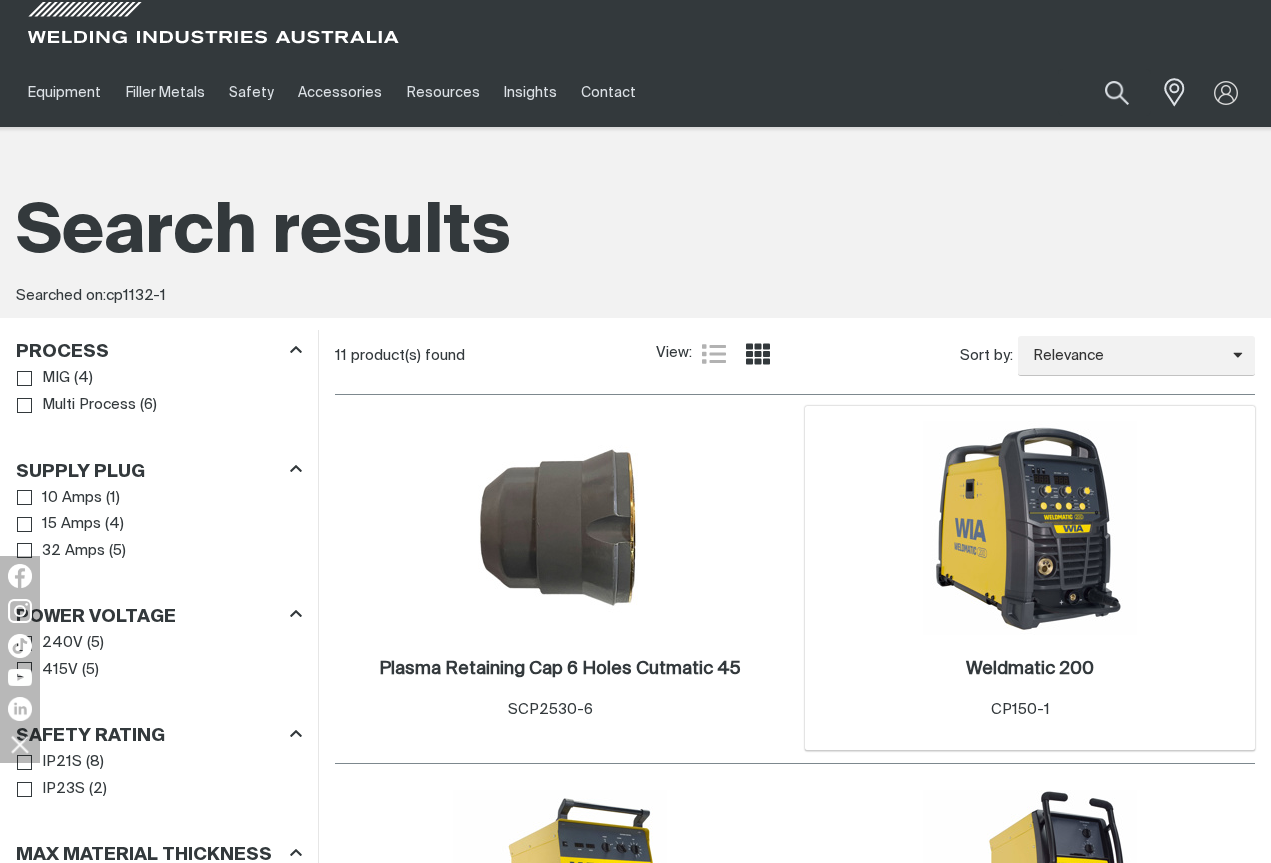 scroll, scrollTop: 0, scrollLeft: 0, axis: both 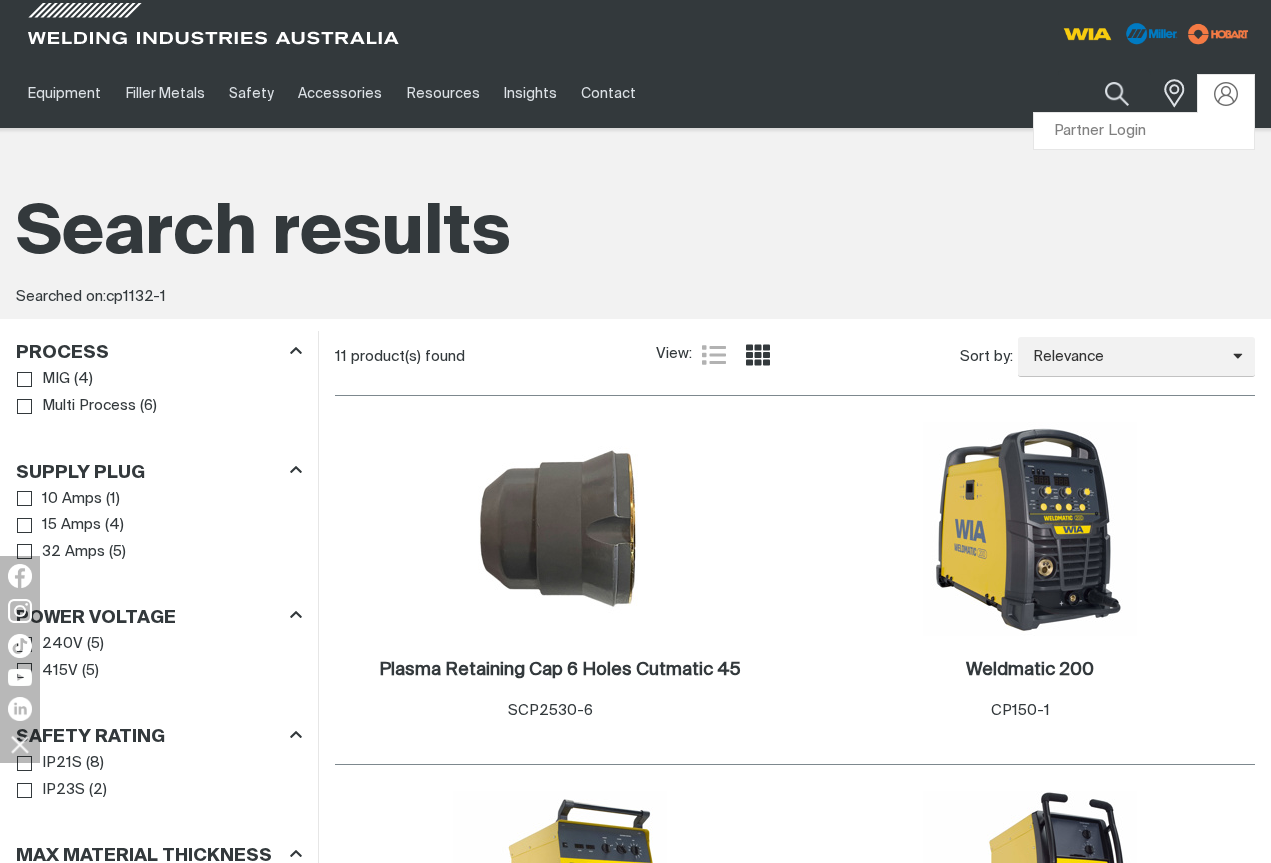 click at bounding box center [1226, 94] 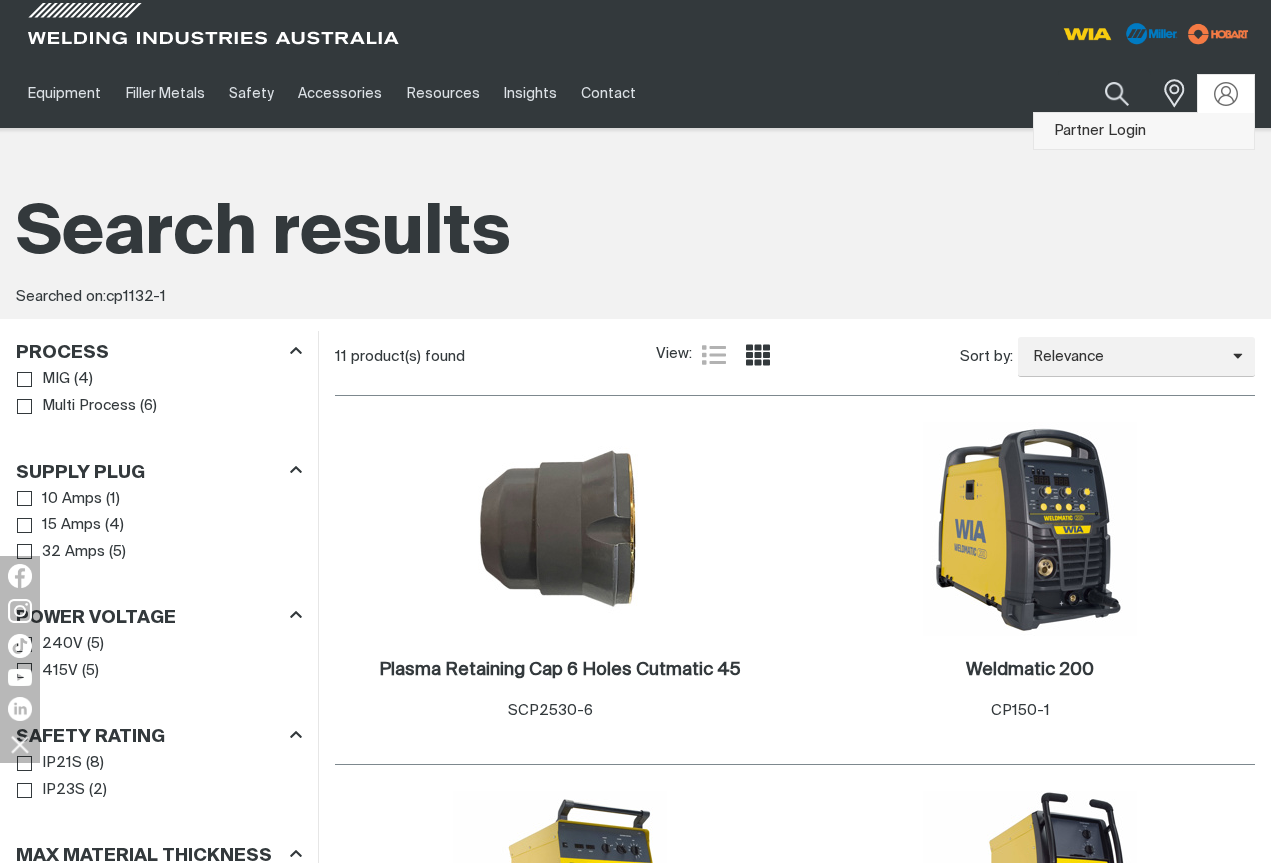 click on "Partner Login" at bounding box center [1144, 131] 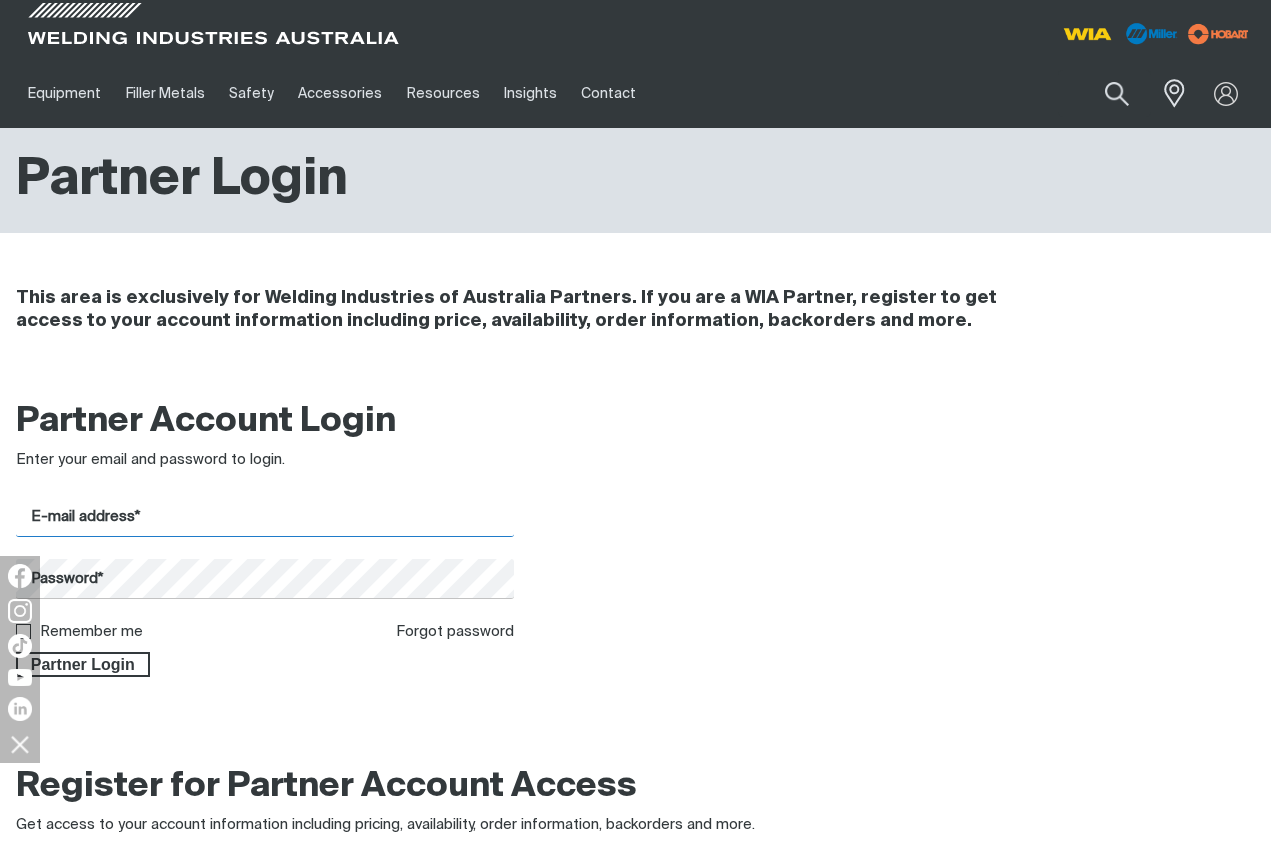 type on "501292.2251" 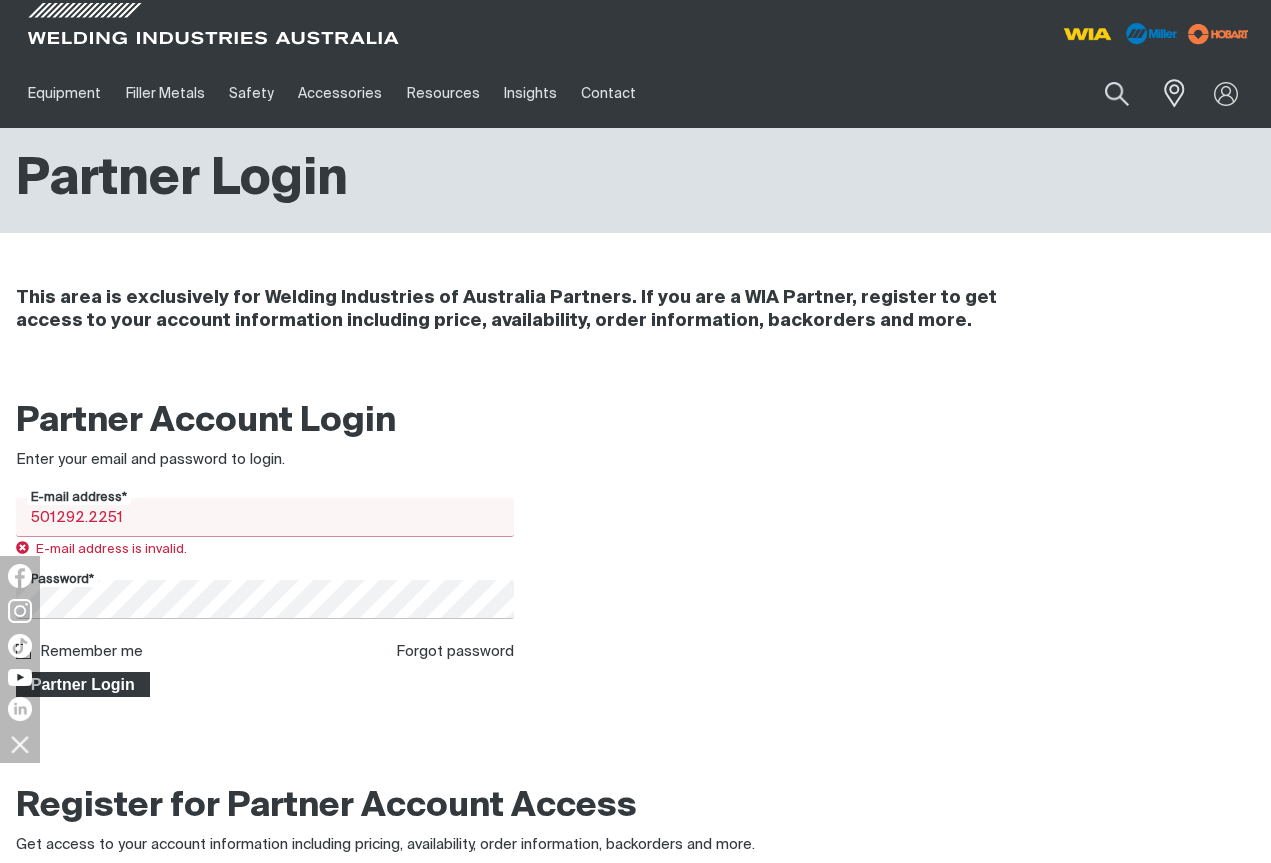 click on "Partner Login" at bounding box center (83, 685) 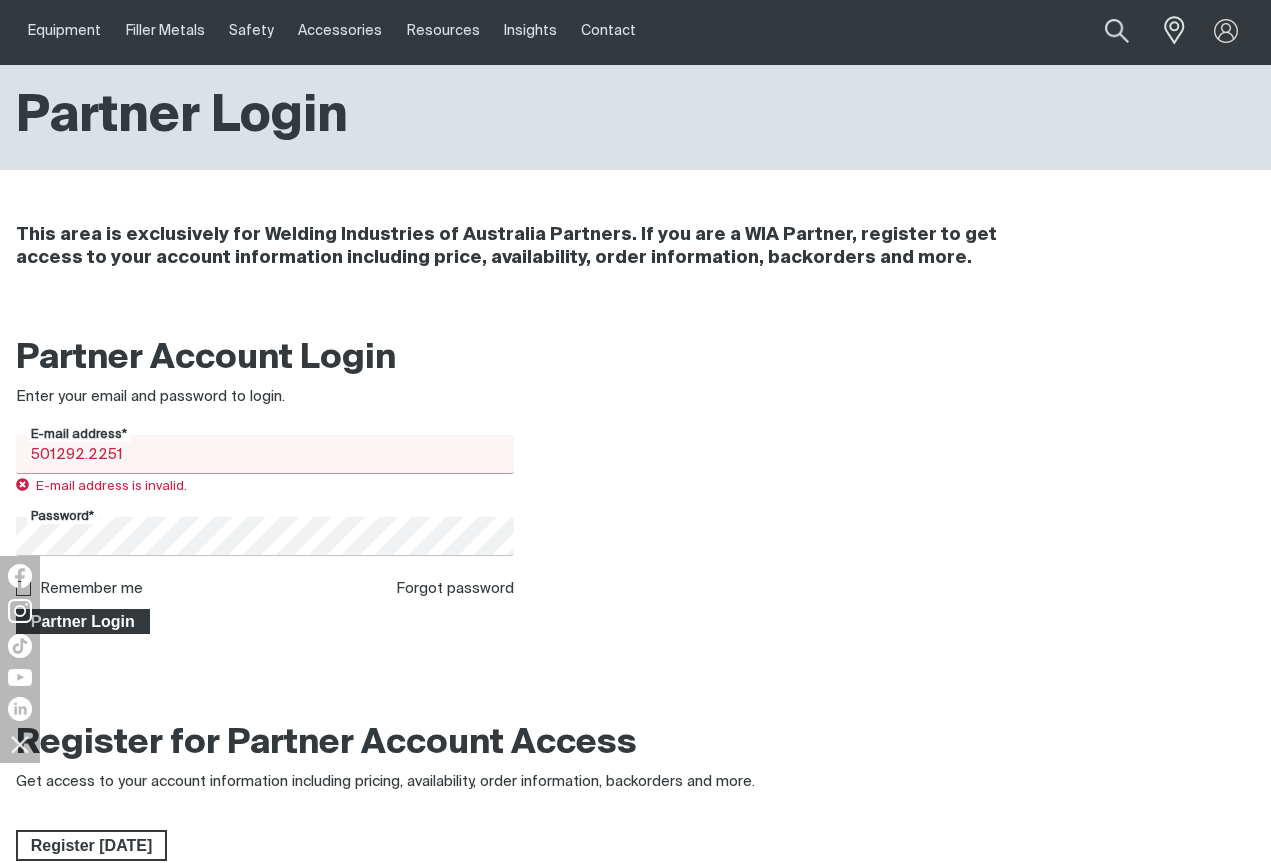 scroll, scrollTop: 86, scrollLeft: 0, axis: vertical 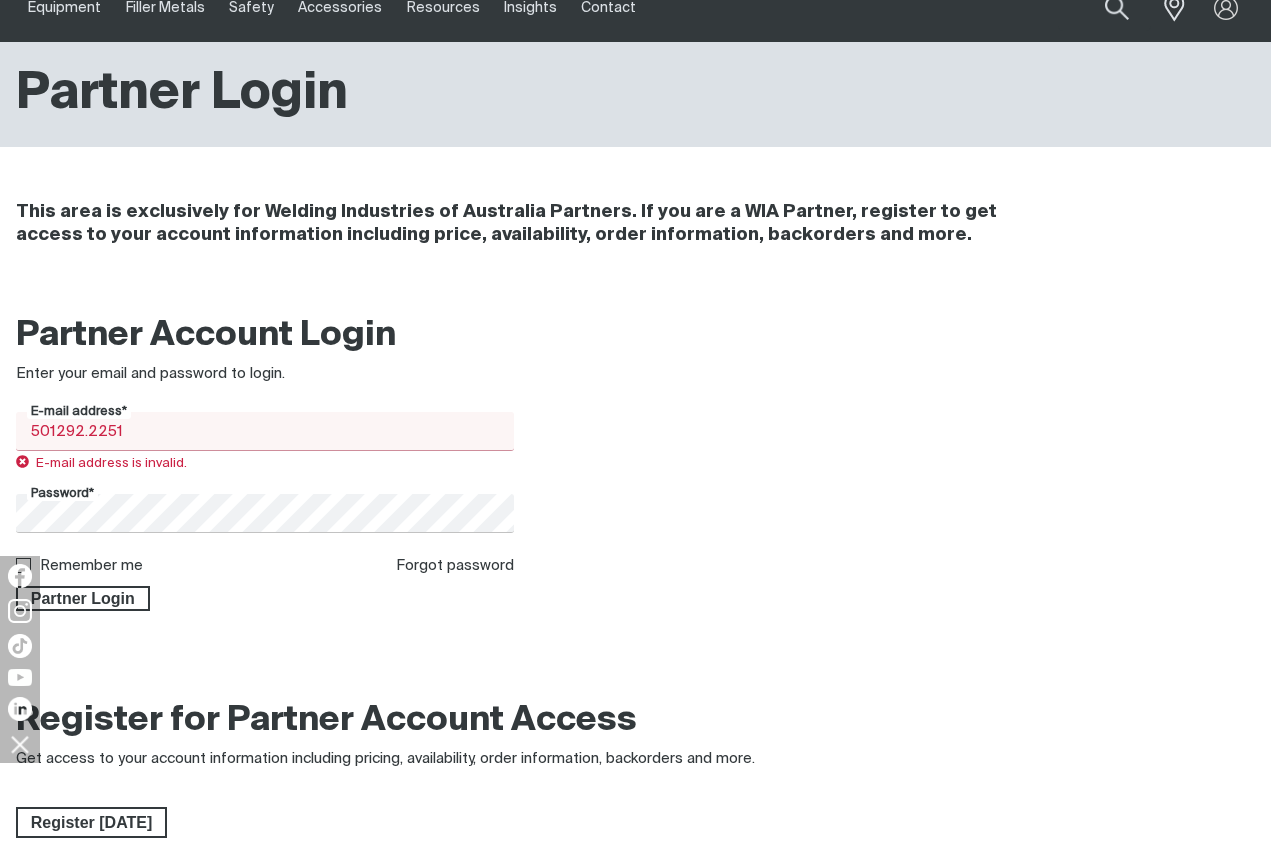 drag, startPoint x: 177, startPoint y: 427, endPoint x: -13, endPoint y: 414, distance: 190.44421 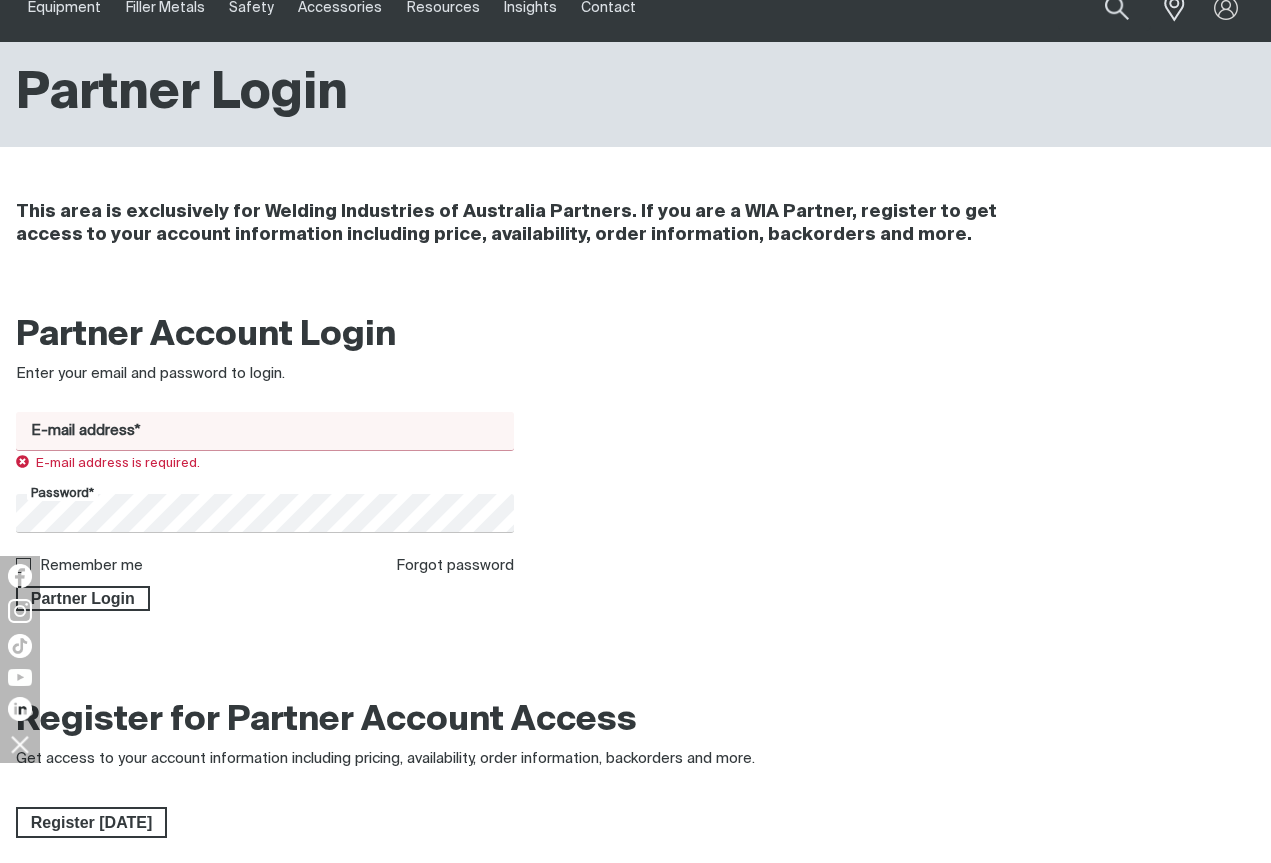 click on "E-mail address*" at bounding box center [265, 431] 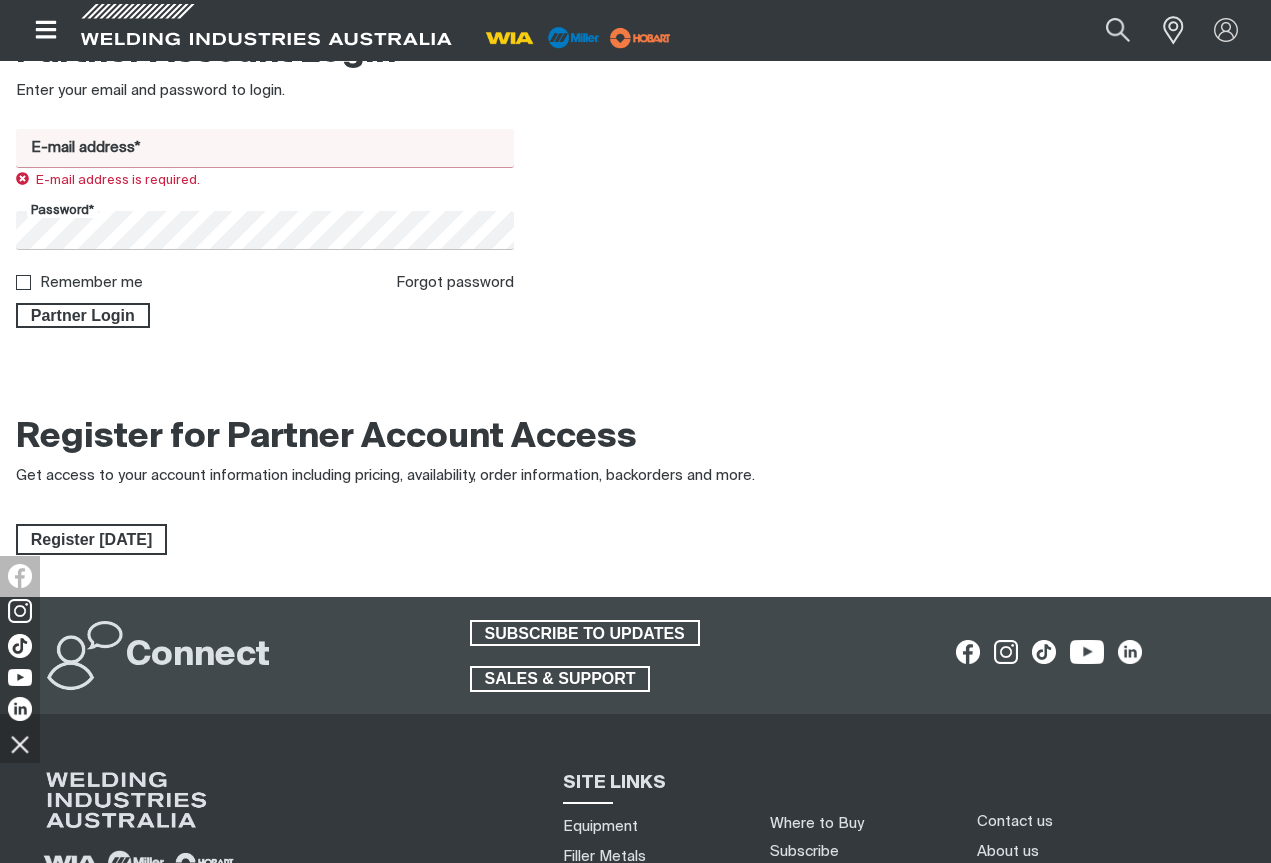 scroll, scrollTop: 375, scrollLeft: 0, axis: vertical 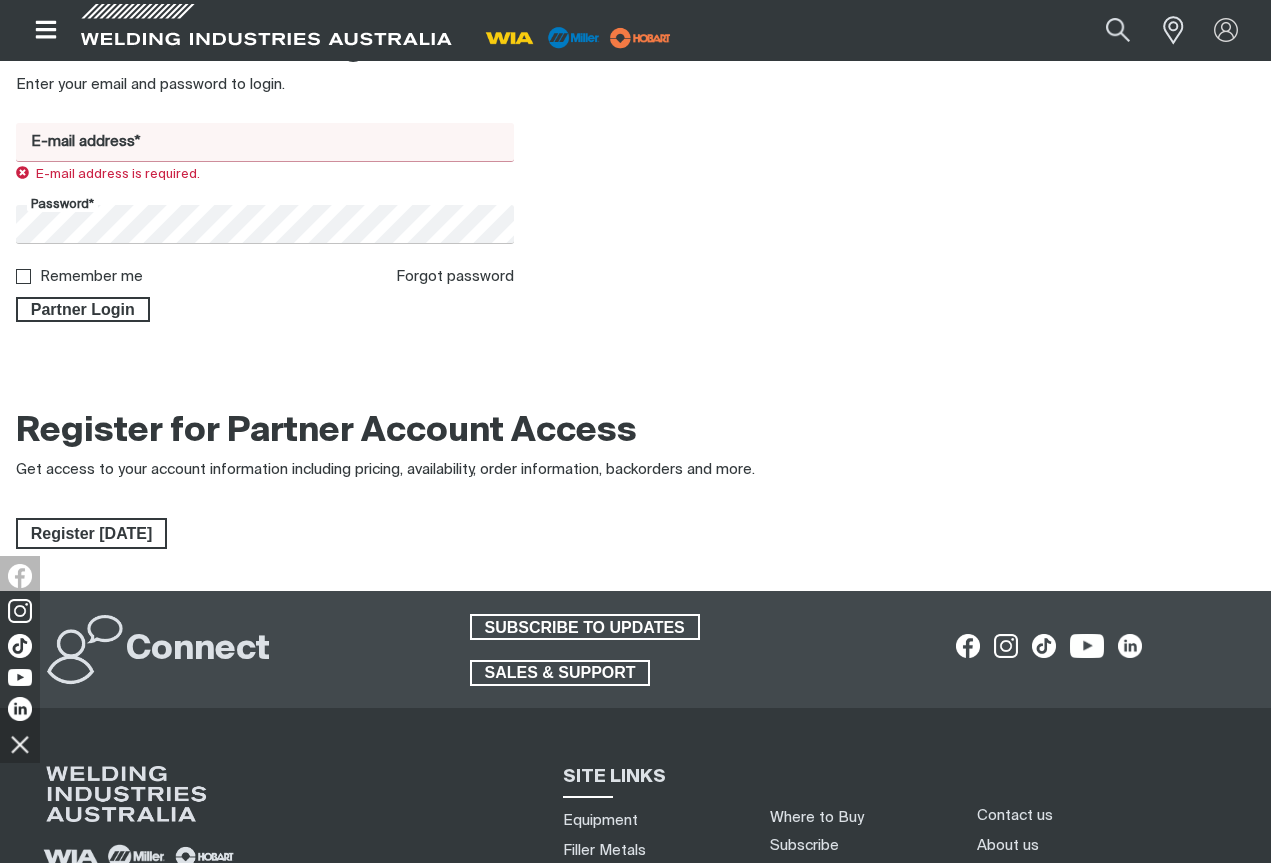 paste on "AC100523.BT" 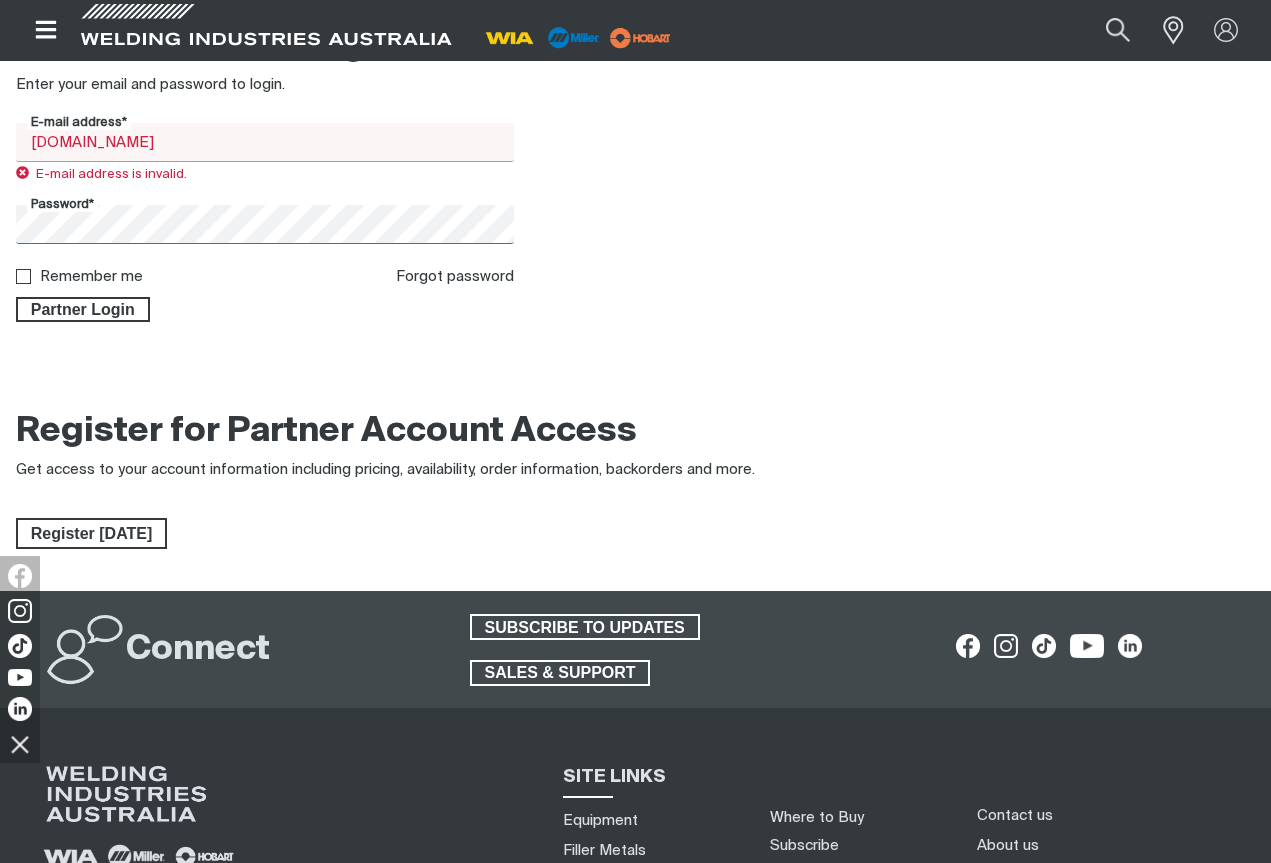 click on "Jump to main navigation Search When search results are available use up and down arrows to review and enter to select. Touch device users explore by touch. Partner Login Partner Login This area is exclusively for Welding Industries of Australia Partners. If you are a WIA Partner, register to get access to your account information including price, availability, order information, backorders and more. Partner Account Login  Enter your email and password to login. E-mail address* AC100523.BT E-mail address is invalid. Password* Remember me Forgot password Partner Login Register for Partner Account Access Get access to your account information including pricing, availability, order information, backorders and more.   Register Today Connect SUBSCRIBE TO UPDATES SALES & SUPPORT
1300 300 884 SITE LINKS
Equipment Filler Metals Safety Accessories Resources
Where to Buy
Subscribe
Insights
Contact us About us Brands Privacy  Terms & Conditions Quality Policy An ITW Welding Company" at bounding box center (635, 412) 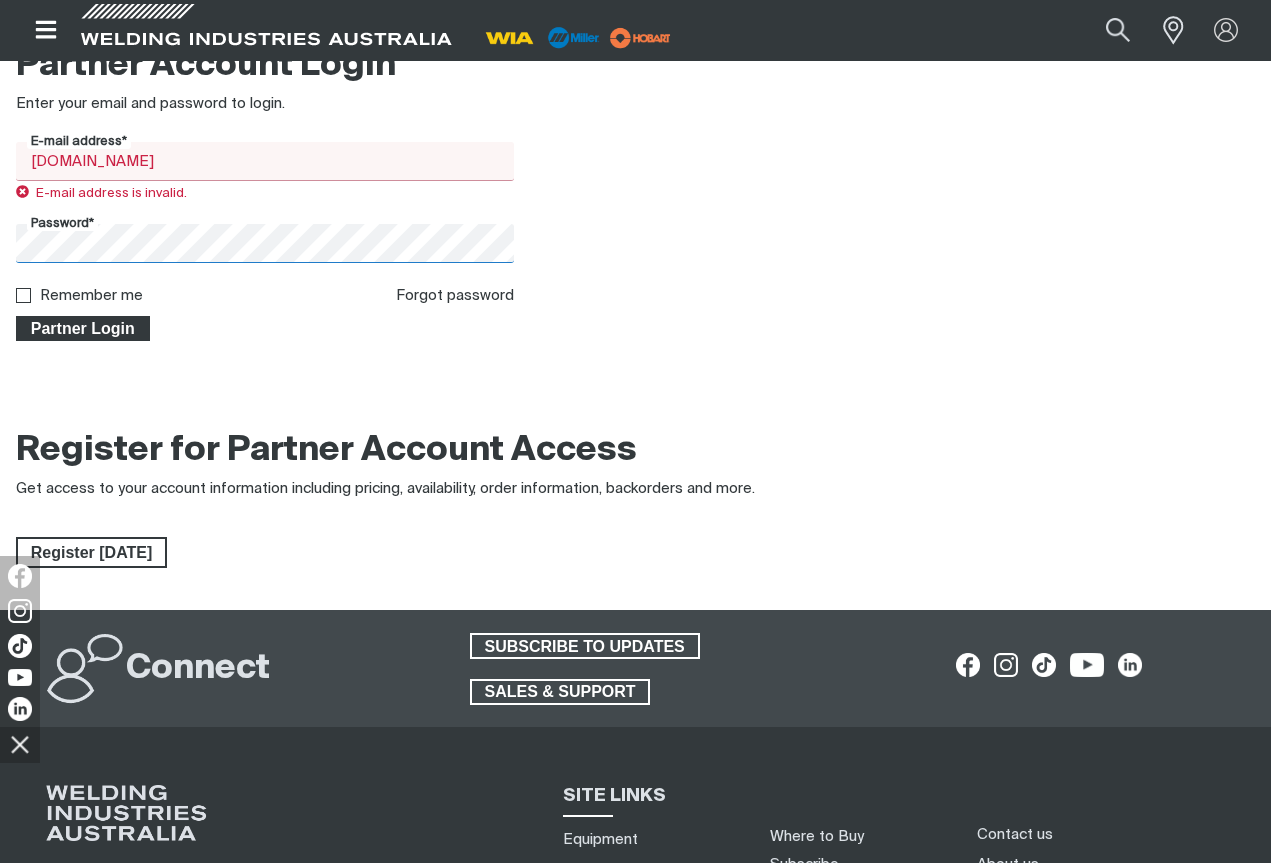 scroll, scrollTop: 350, scrollLeft: 0, axis: vertical 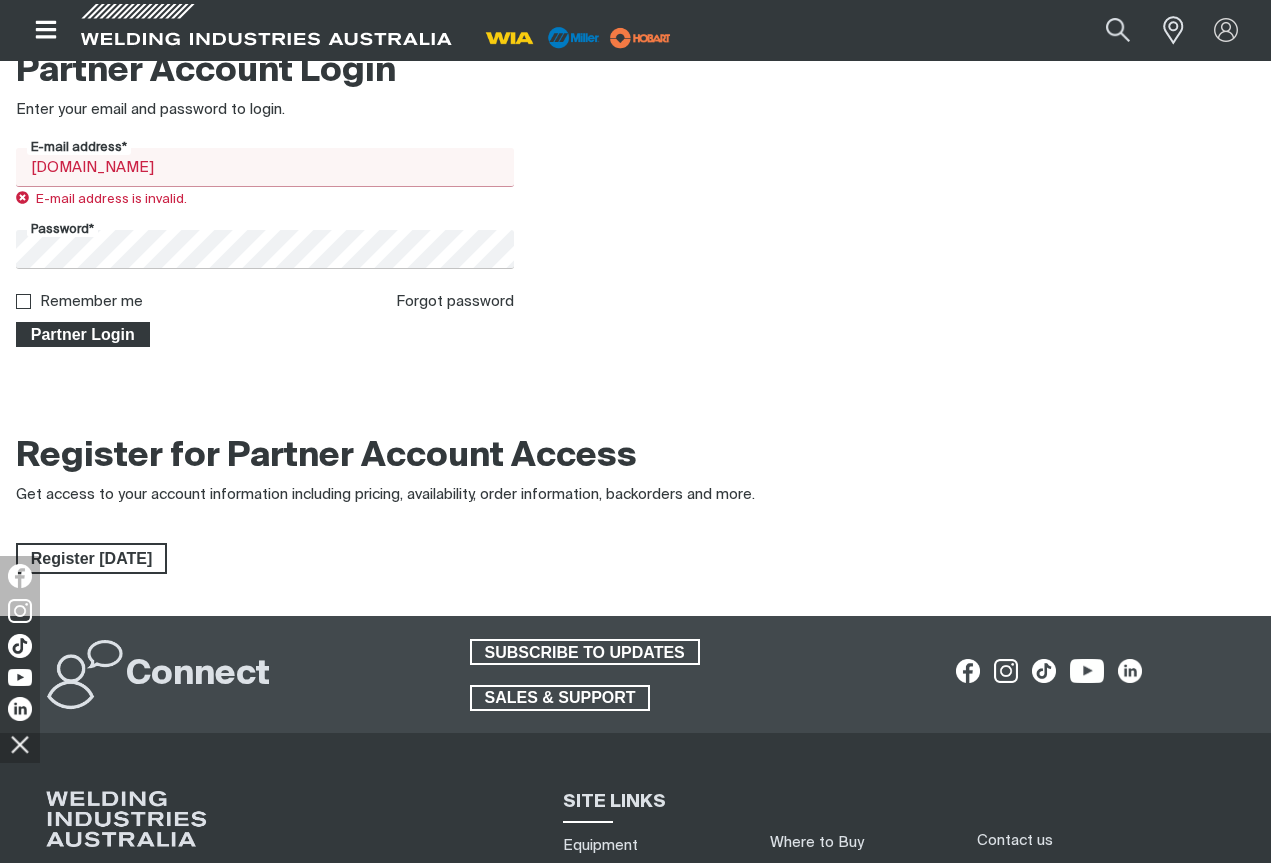 click on "Partner Login" at bounding box center (83, 335) 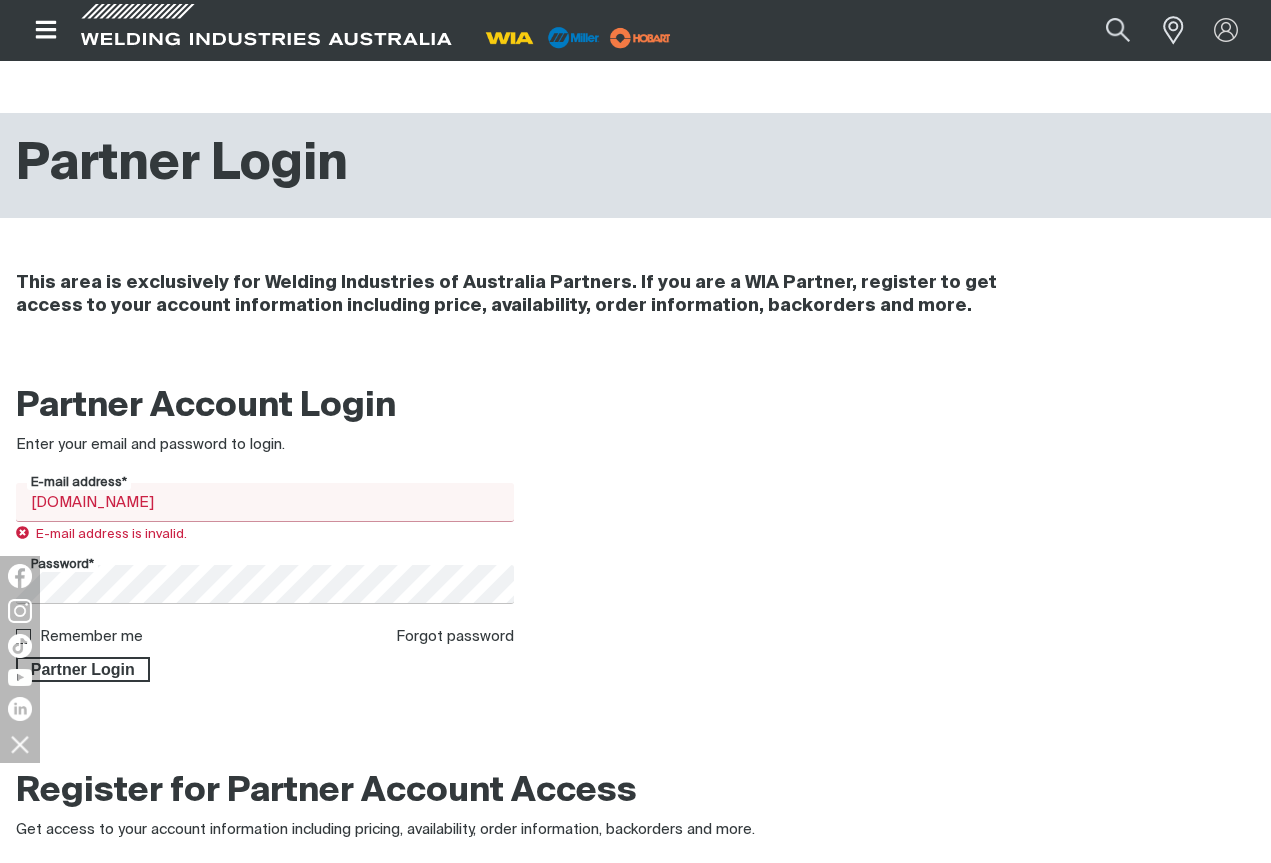 scroll, scrollTop: 0, scrollLeft: 0, axis: both 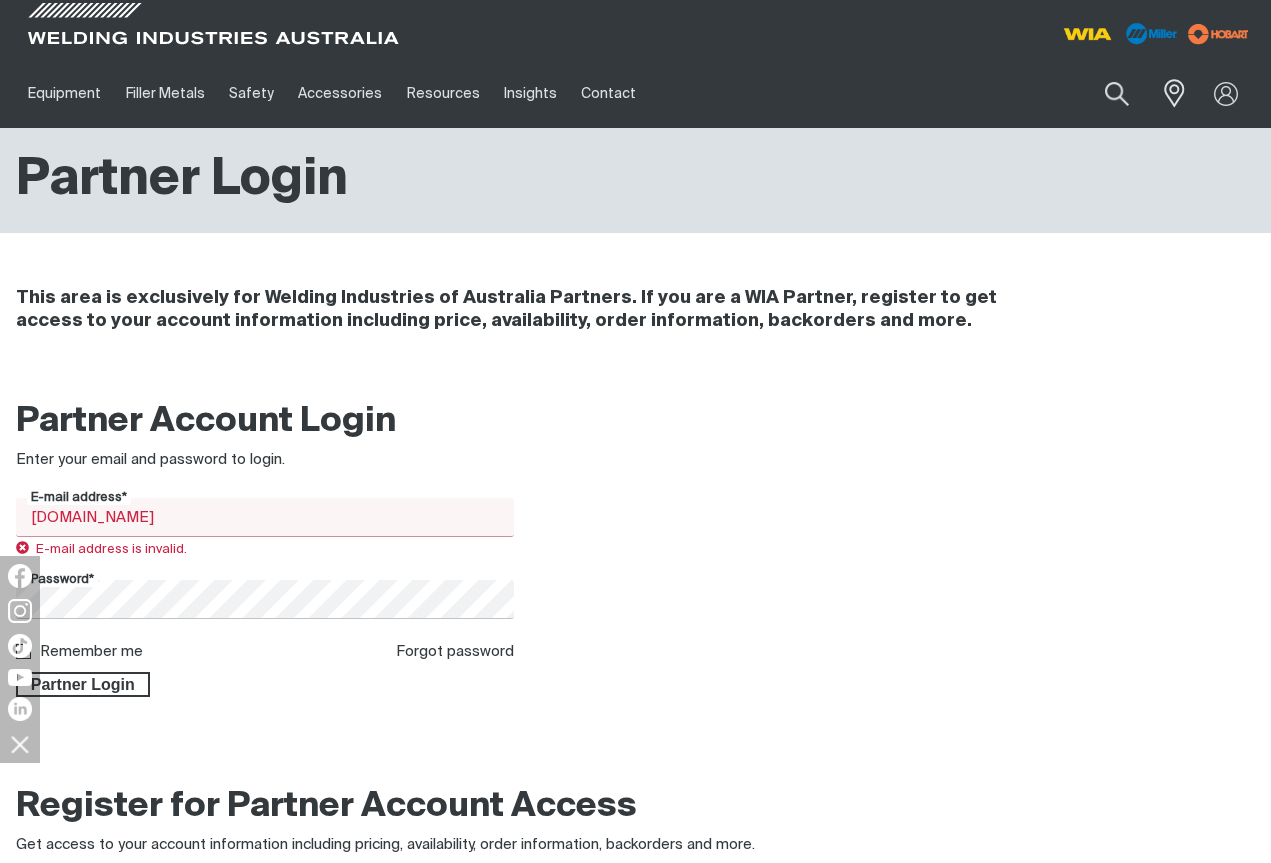 drag, startPoint x: 137, startPoint y: 517, endPoint x: -48, endPoint y: 511, distance: 185.09727 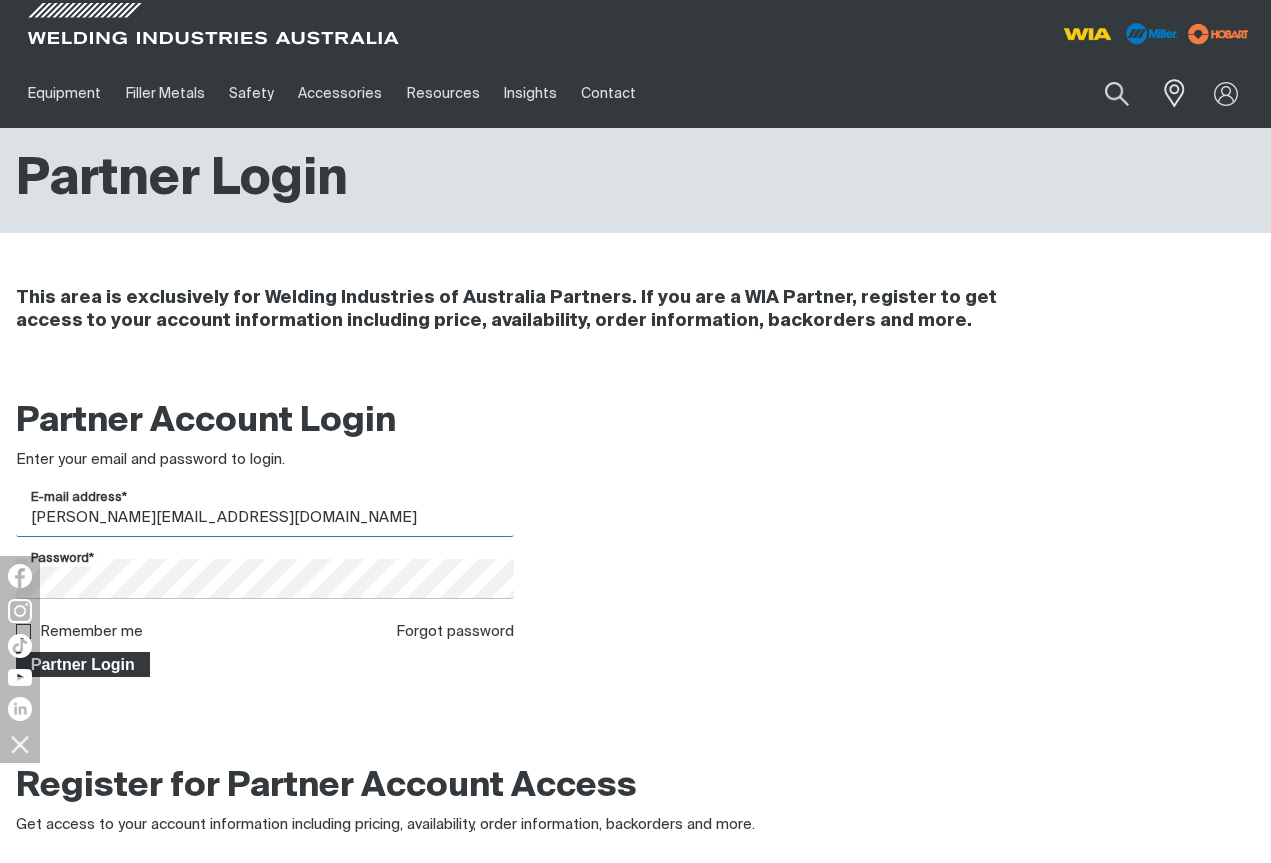 type on "brett@gtindustrial.com.au" 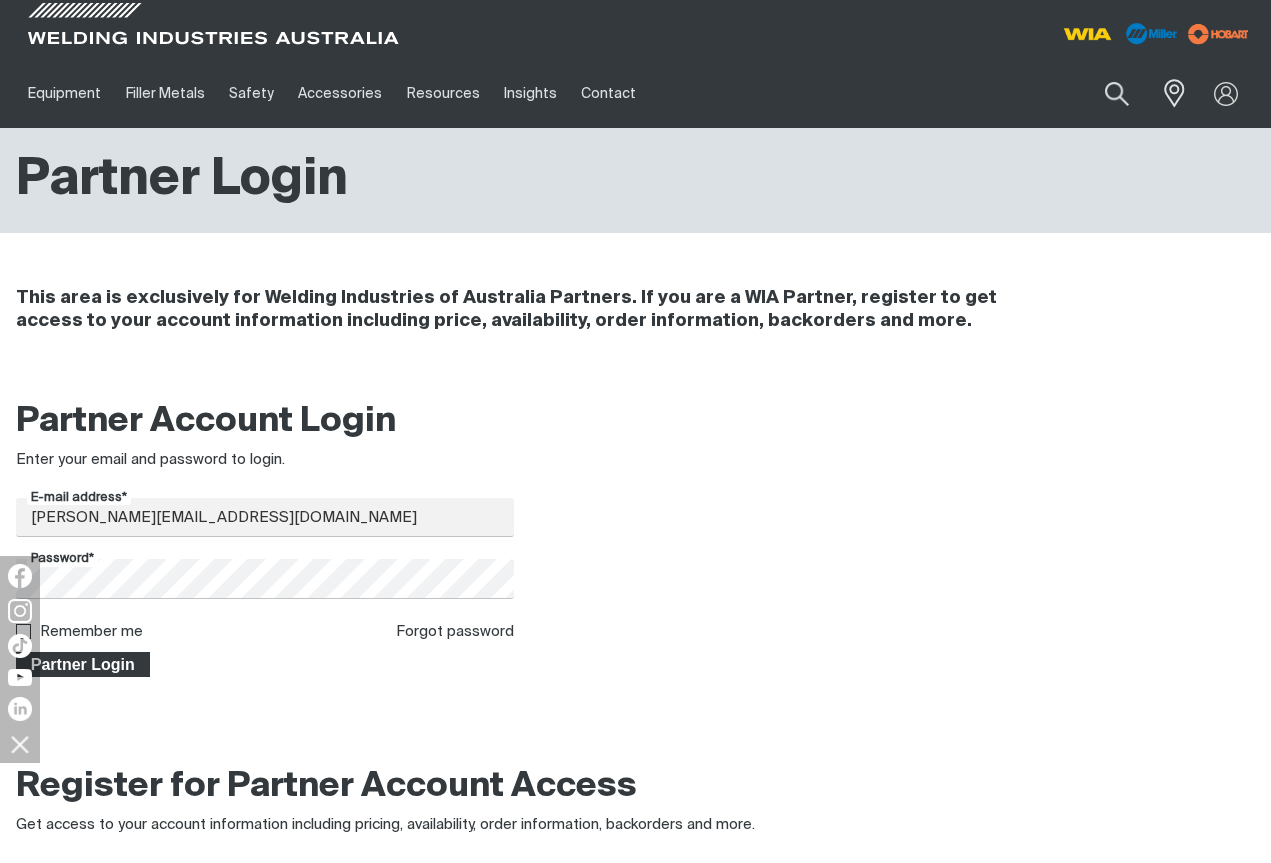 click on "Partner Login" at bounding box center (83, 665) 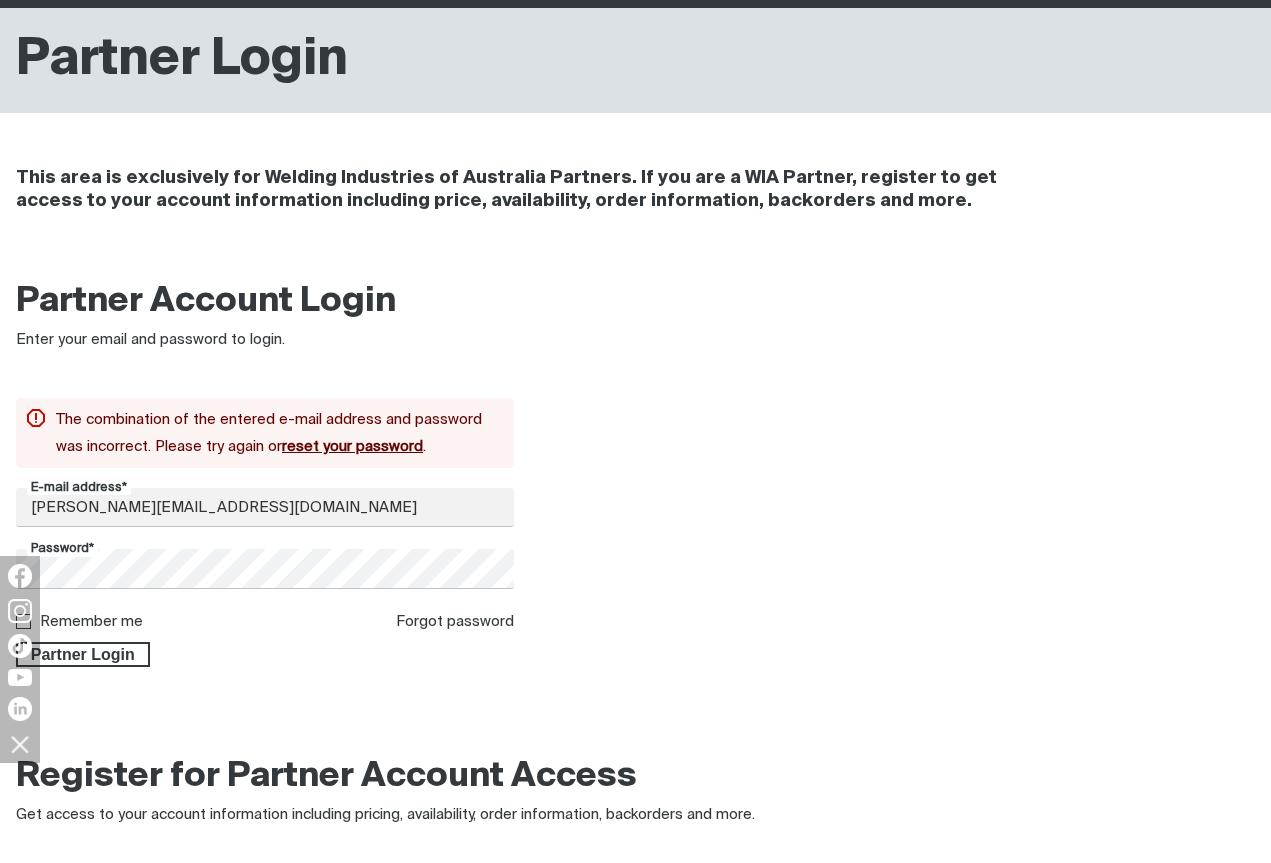 scroll, scrollTop: 121, scrollLeft: 0, axis: vertical 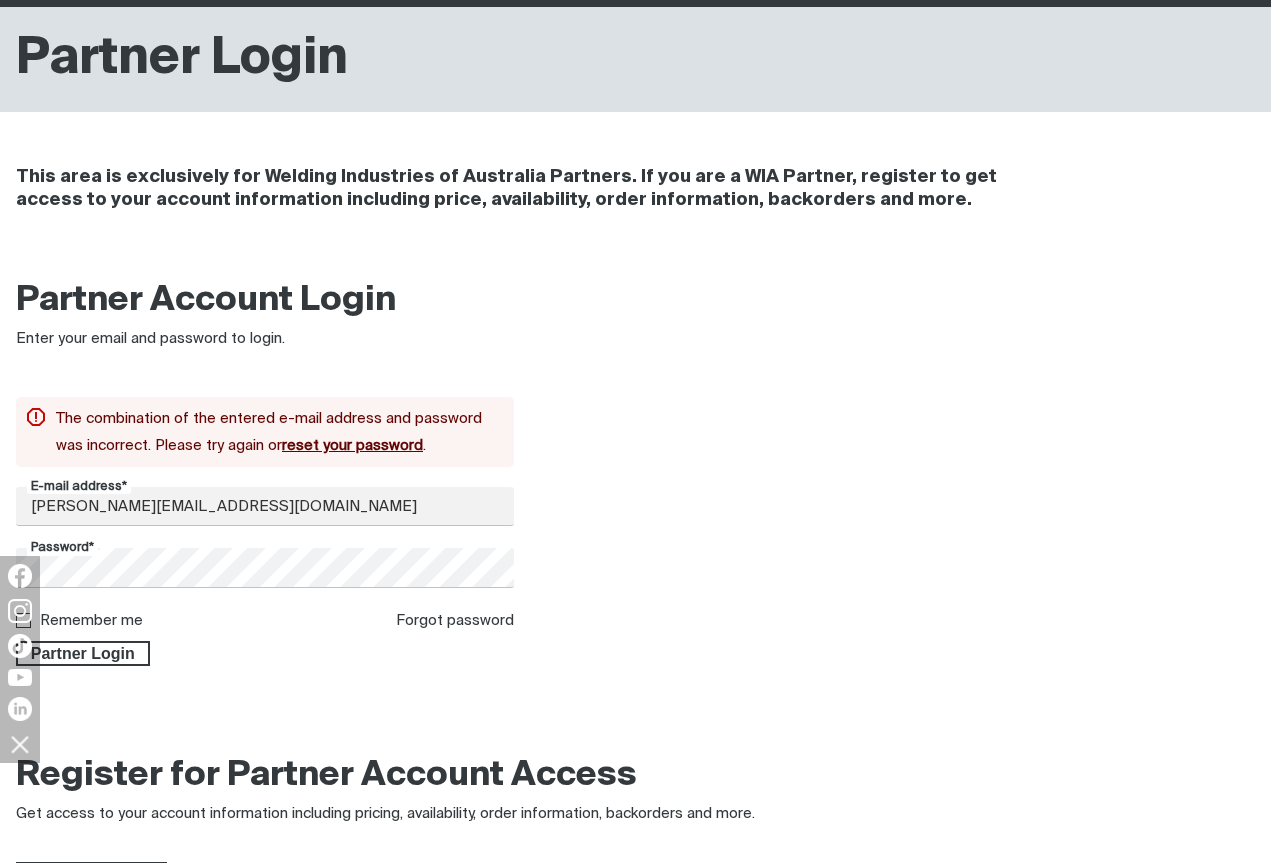 click on "reset your password" at bounding box center (352, 445) 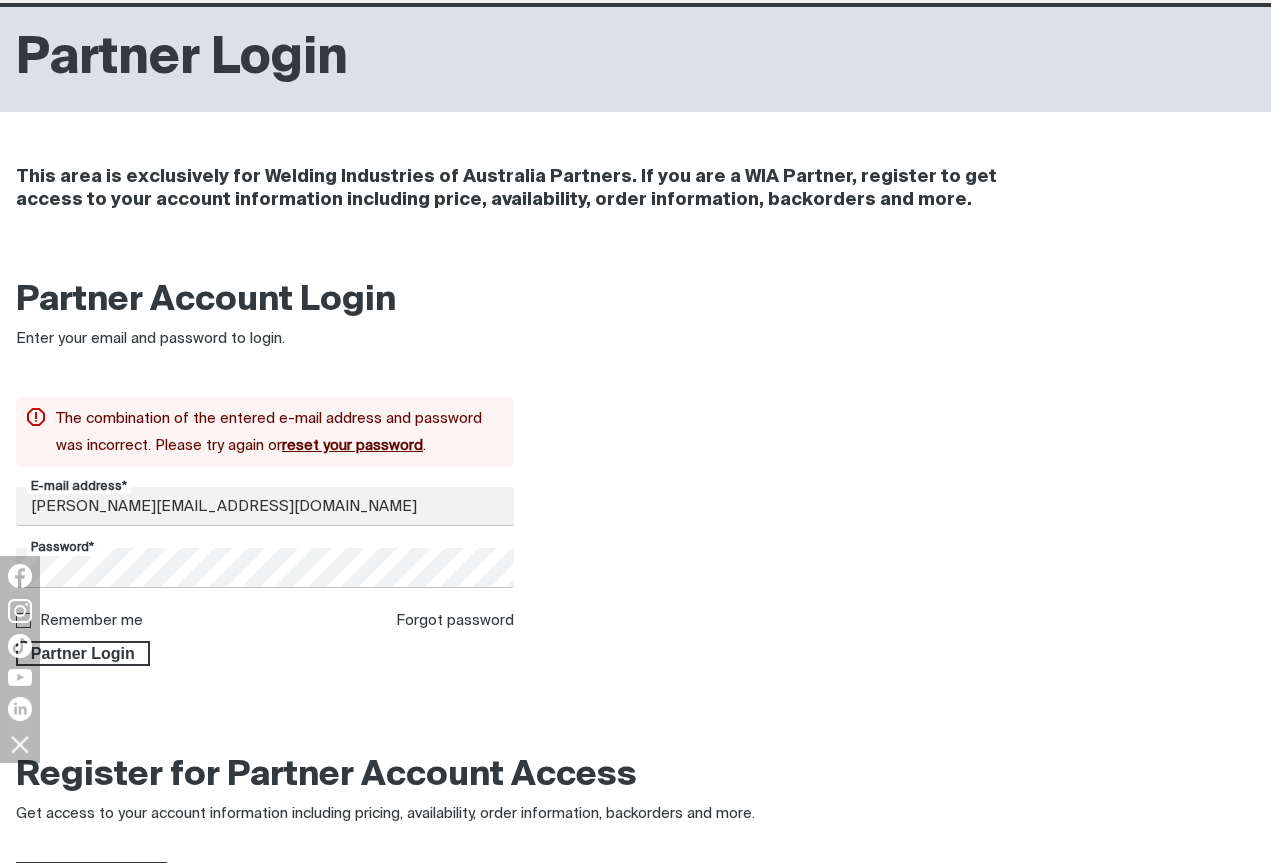 scroll, scrollTop: 0, scrollLeft: 0, axis: both 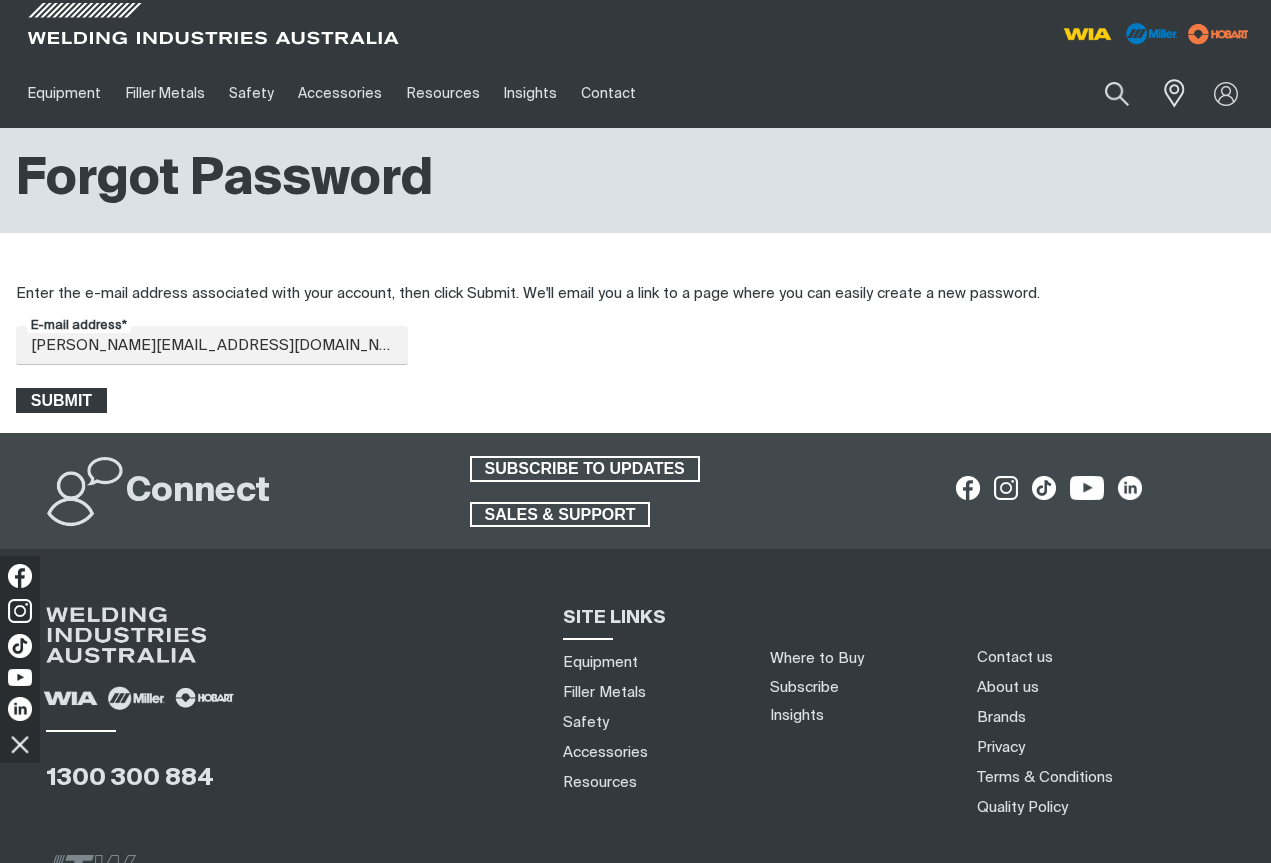 click on "Submit" at bounding box center [61, 401] 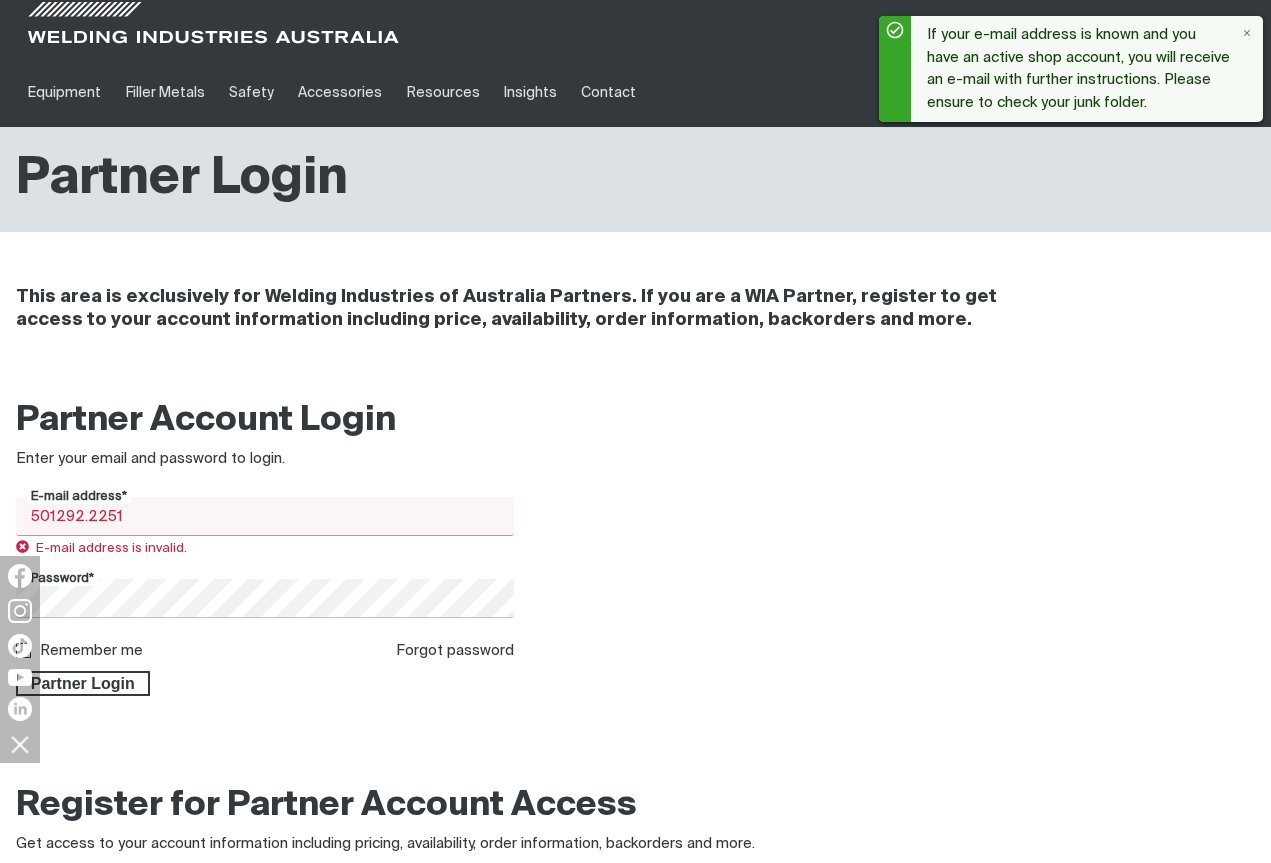 scroll, scrollTop: 0, scrollLeft: 0, axis: both 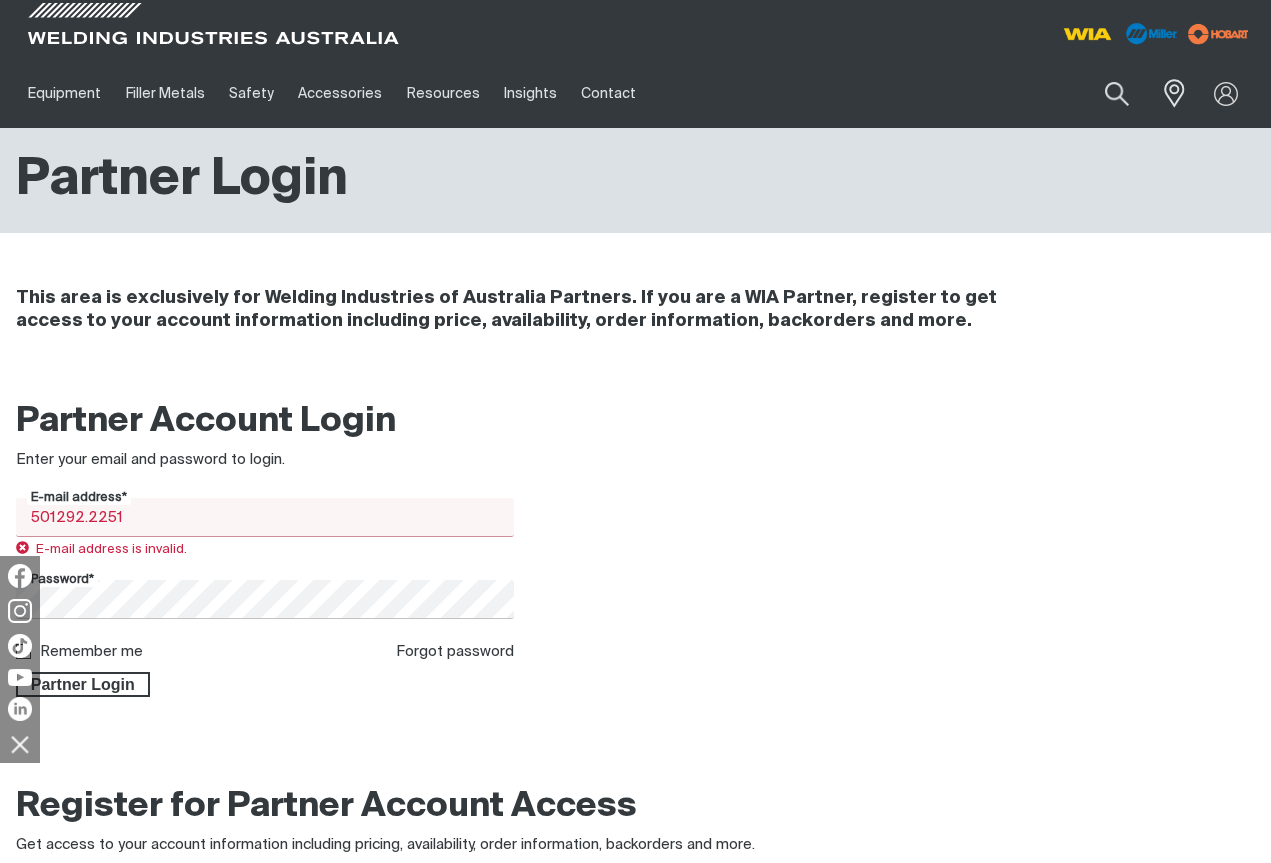 click at bounding box center [20, 744] 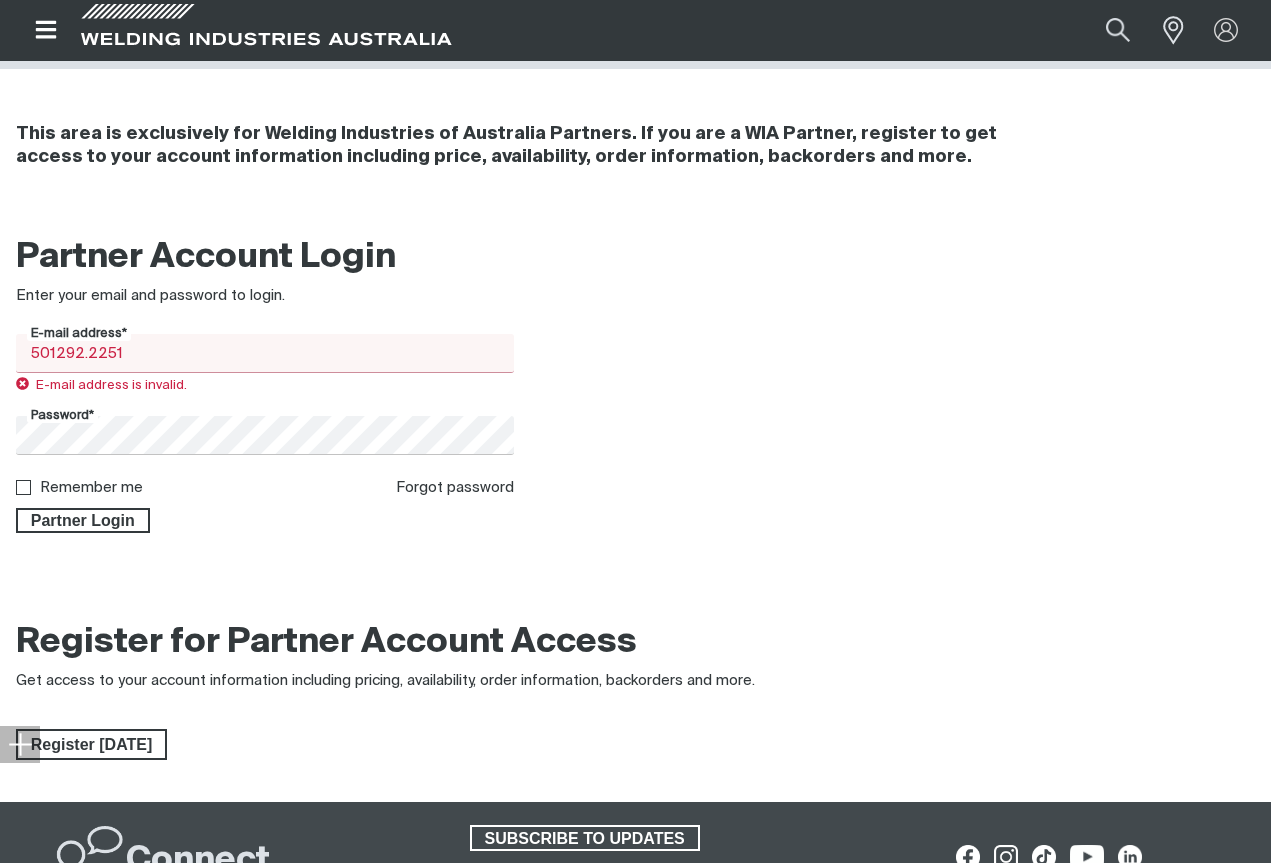 scroll, scrollTop: 175, scrollLeft: 0, axis: vertical 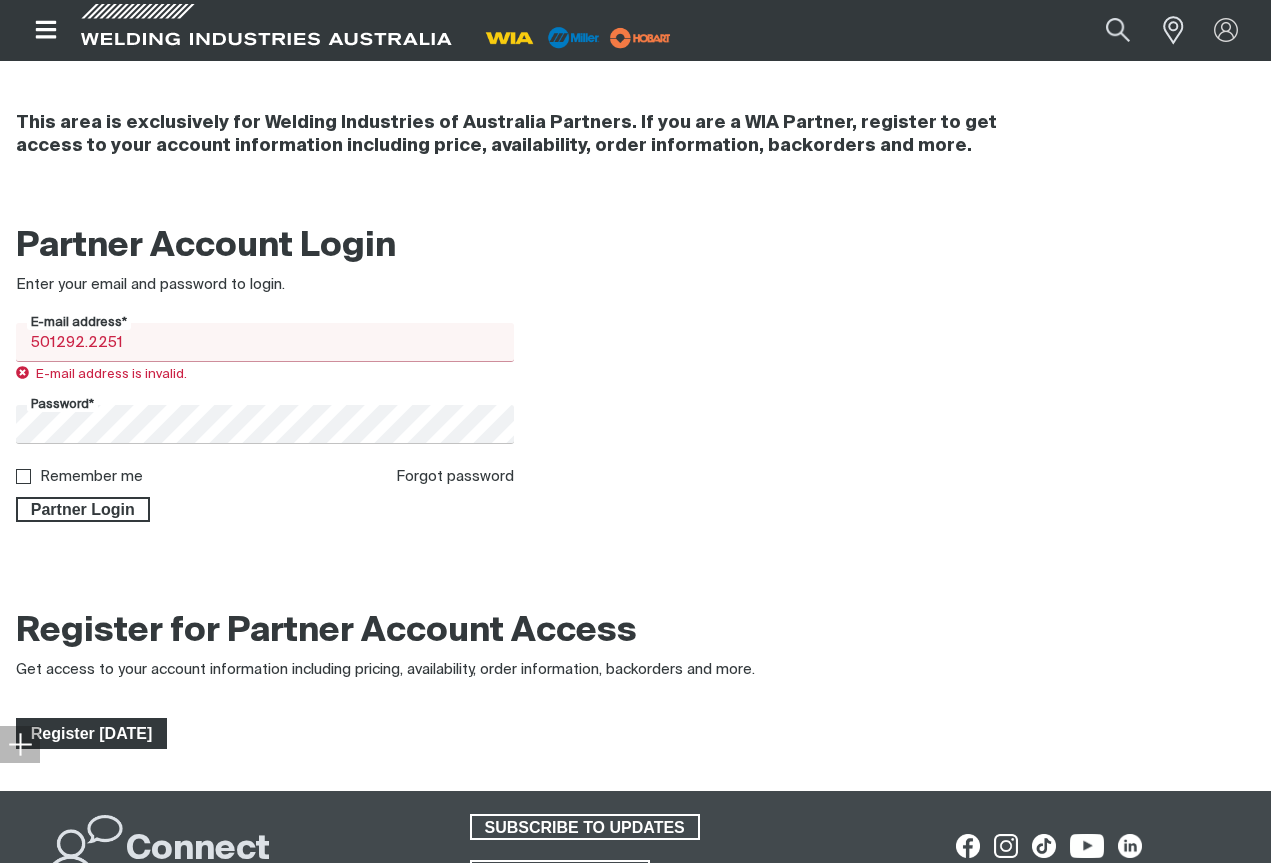 click on "Register Today" at bounding box center (91, 734) 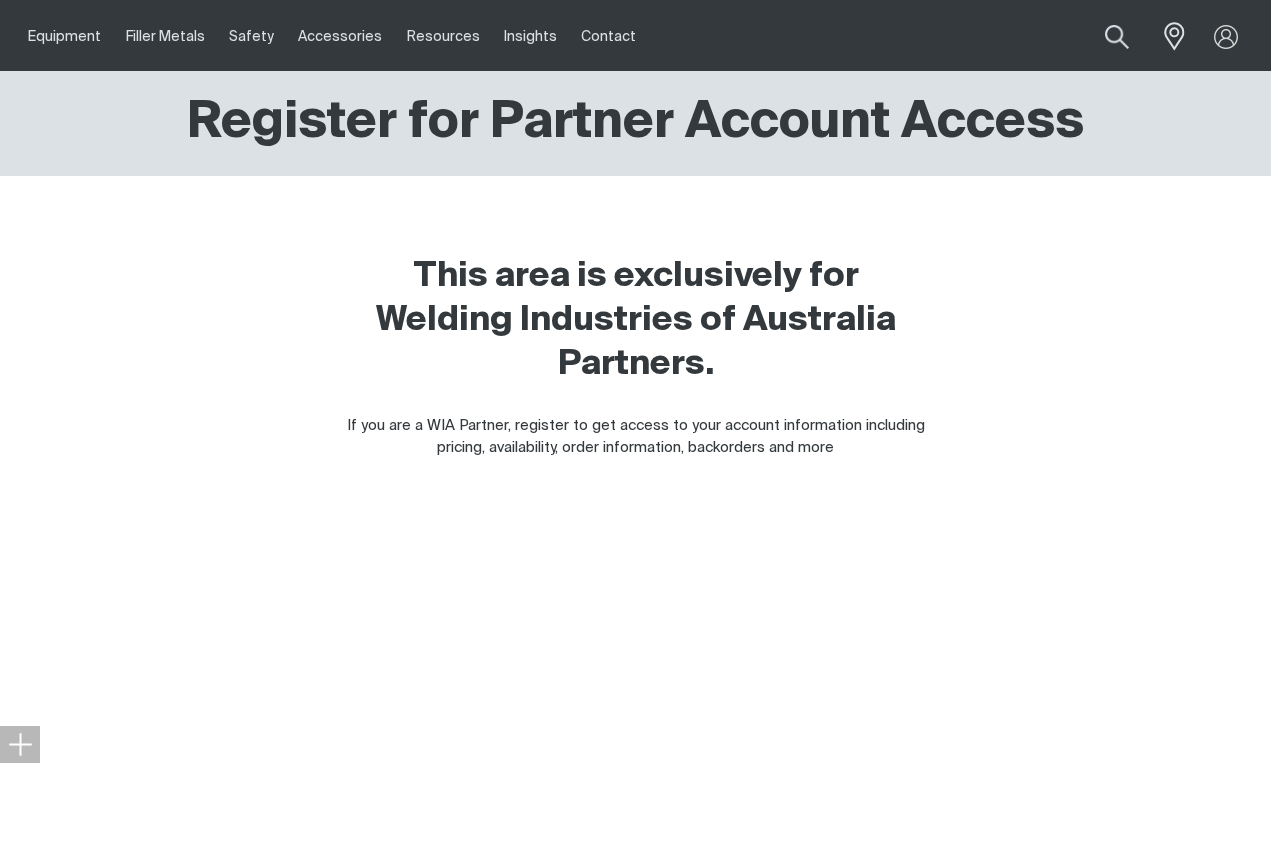 scroll, scrollTop: 0, scrollLeft: 0, axis: both 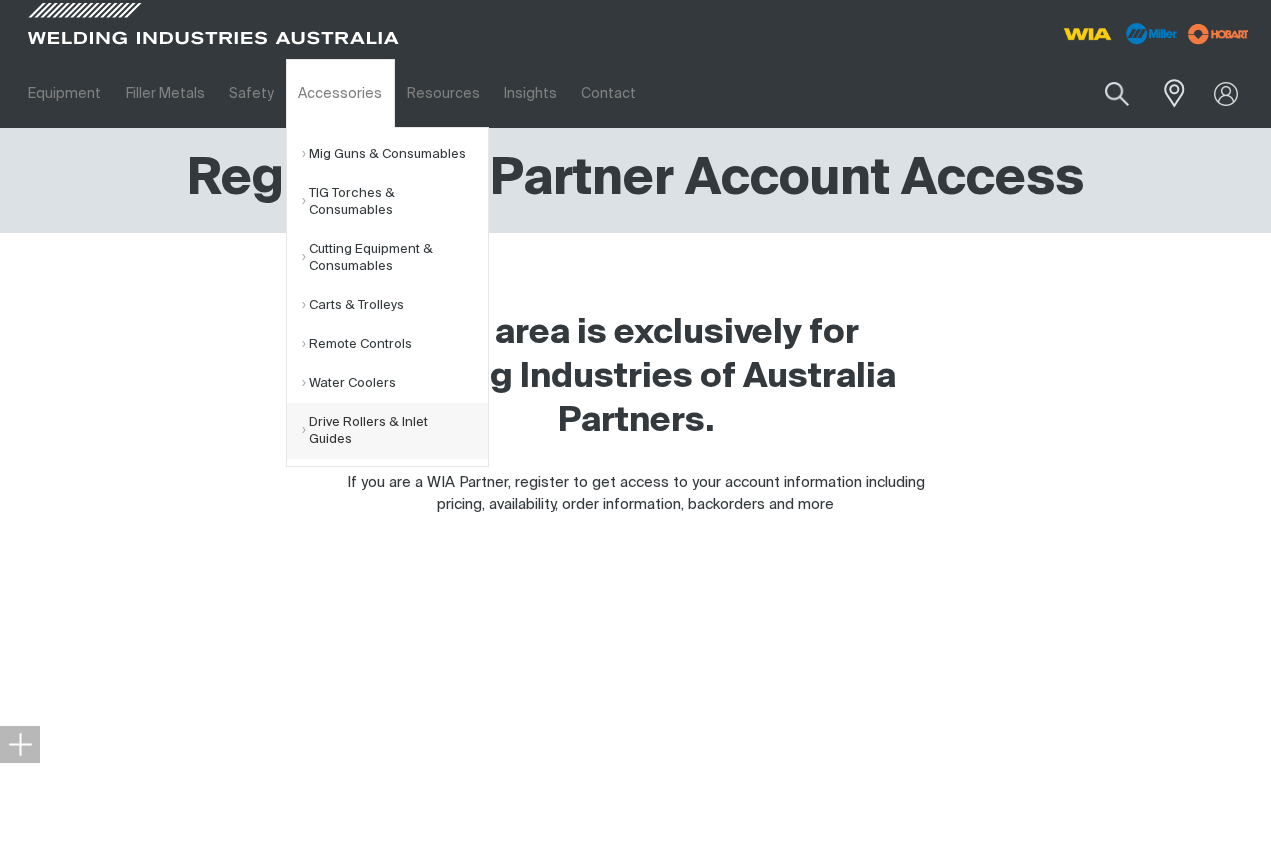 click on "Drive Rollers & Inlet Guides" at bounding box center (395, 431) 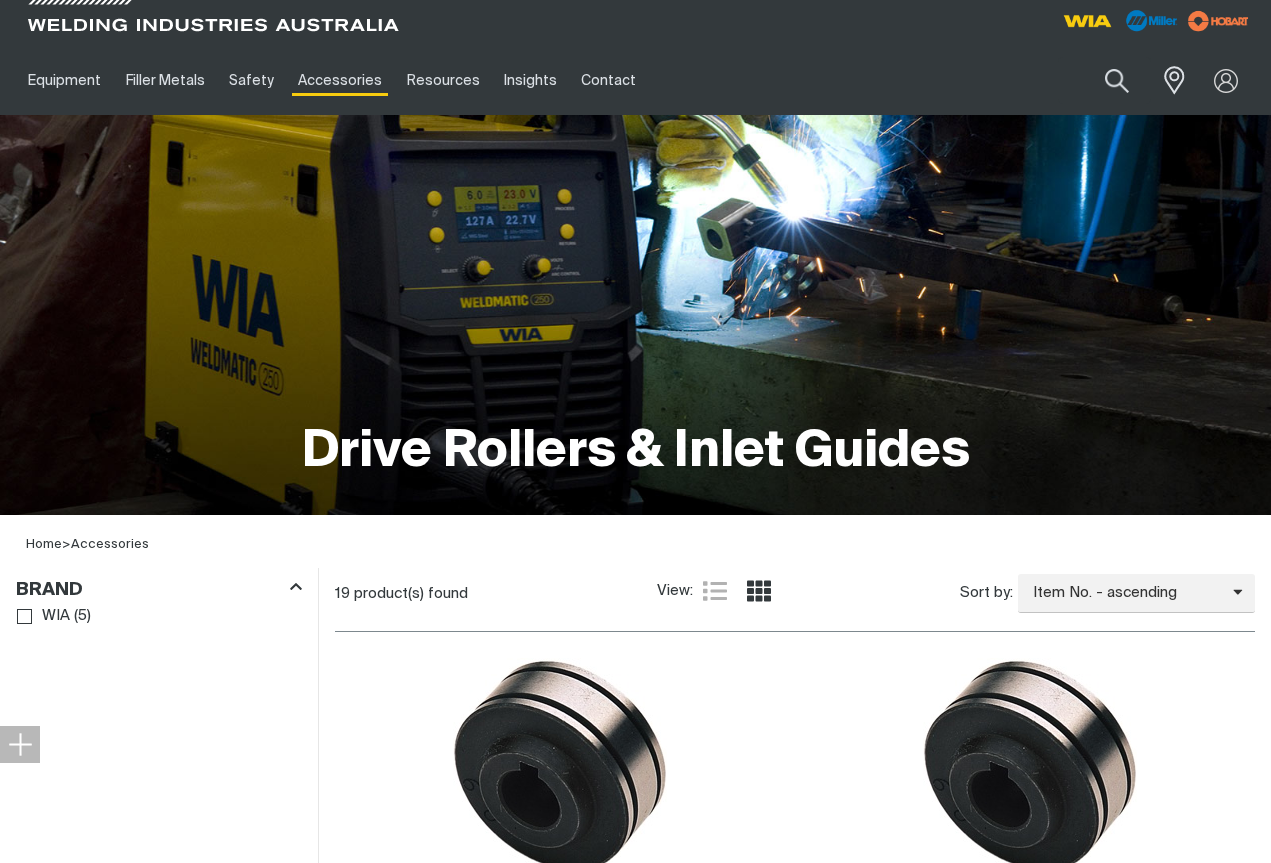 scroll, scrollTop: 0, scrollLeft: 0, axis: both 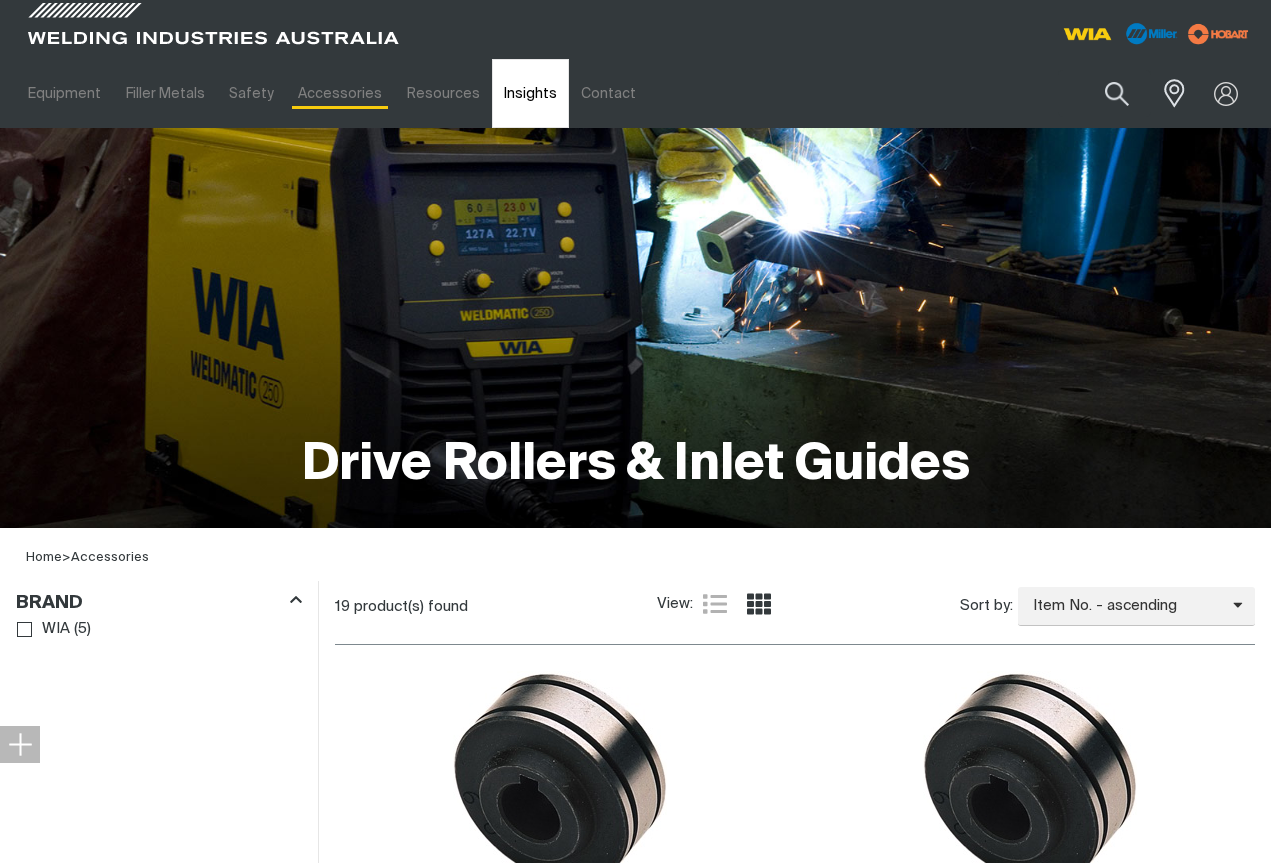 click on "Insights" at bounding box center (530, 93) 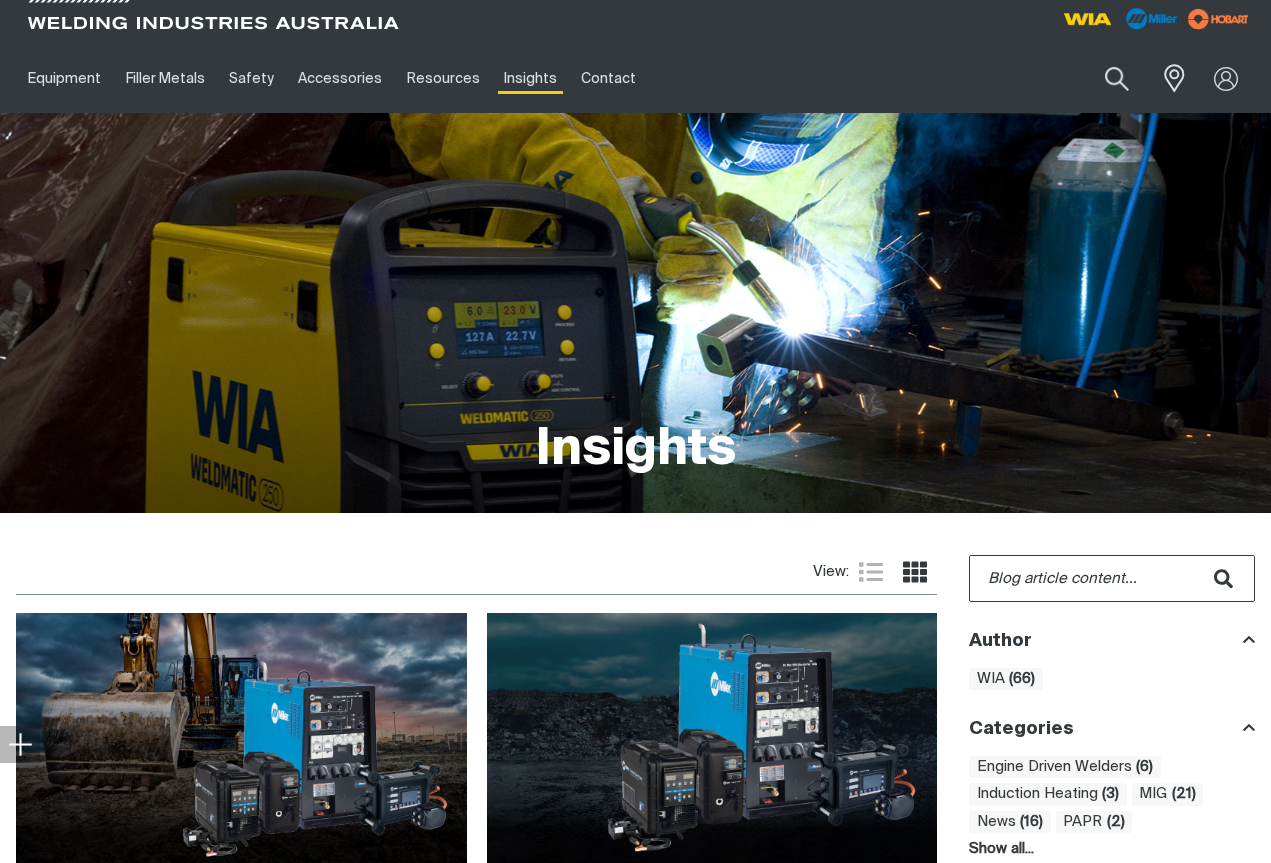scroll, scrollTop: 0, scrollLeft: 0, axis: both 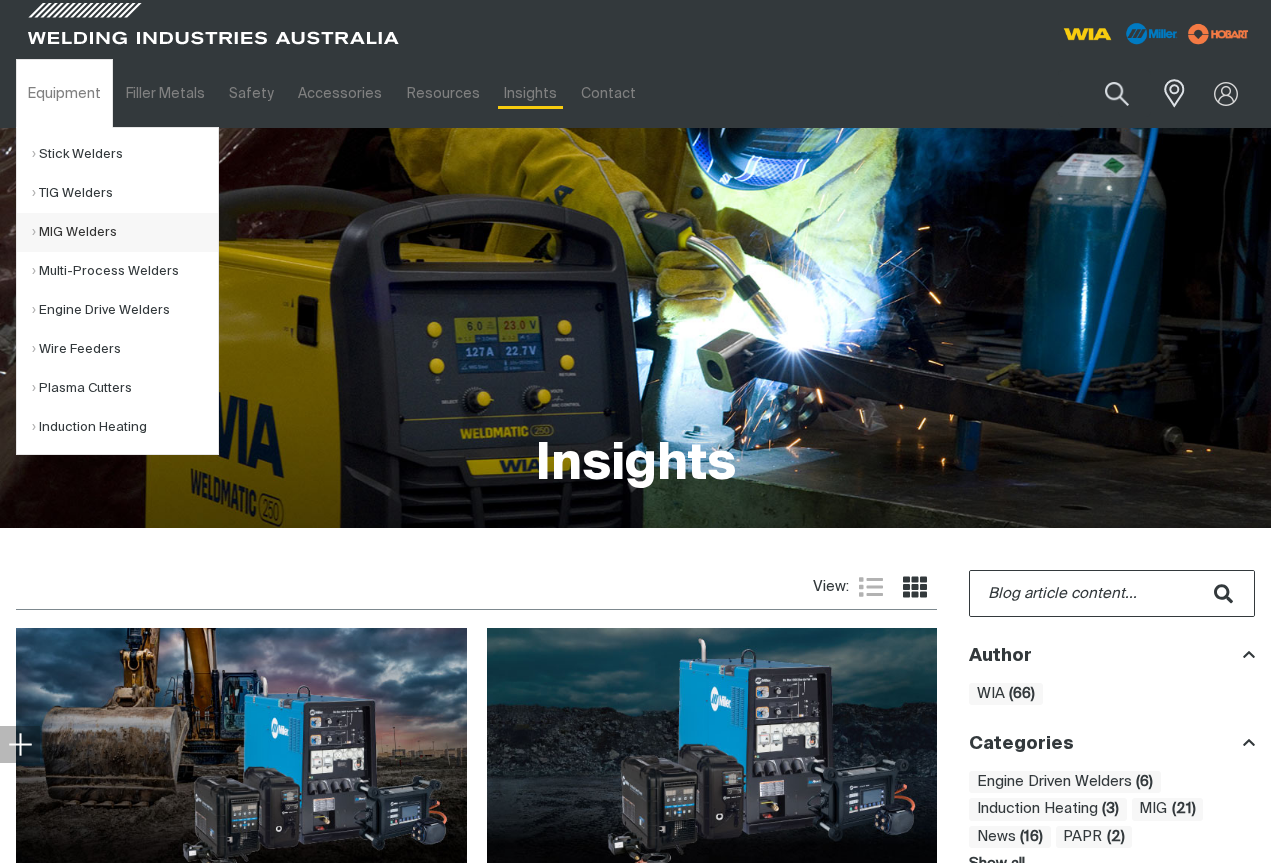 click on "MIG Welders" at bounding box center [125, 232] 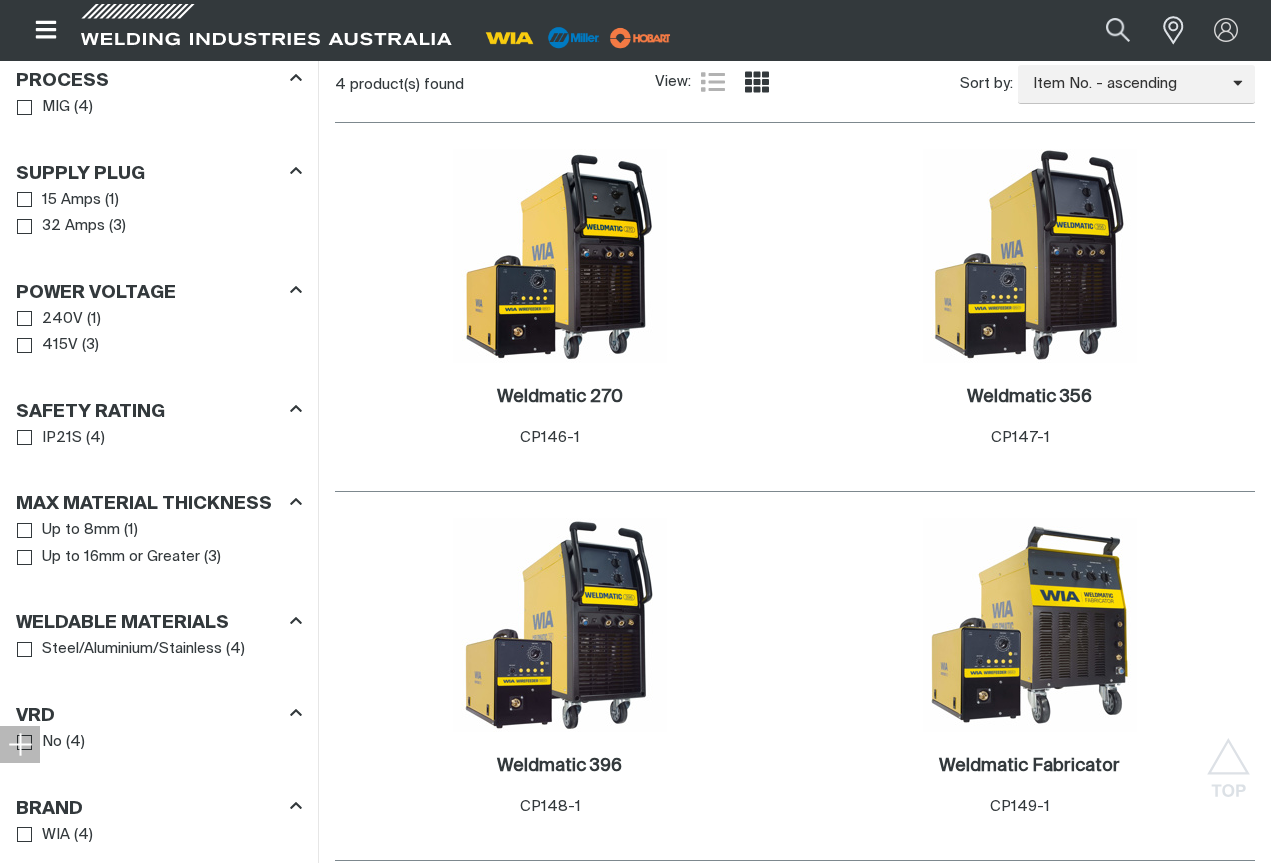 scroll, scrollTop: 1000, scrollLeft: 0, axis: vertical 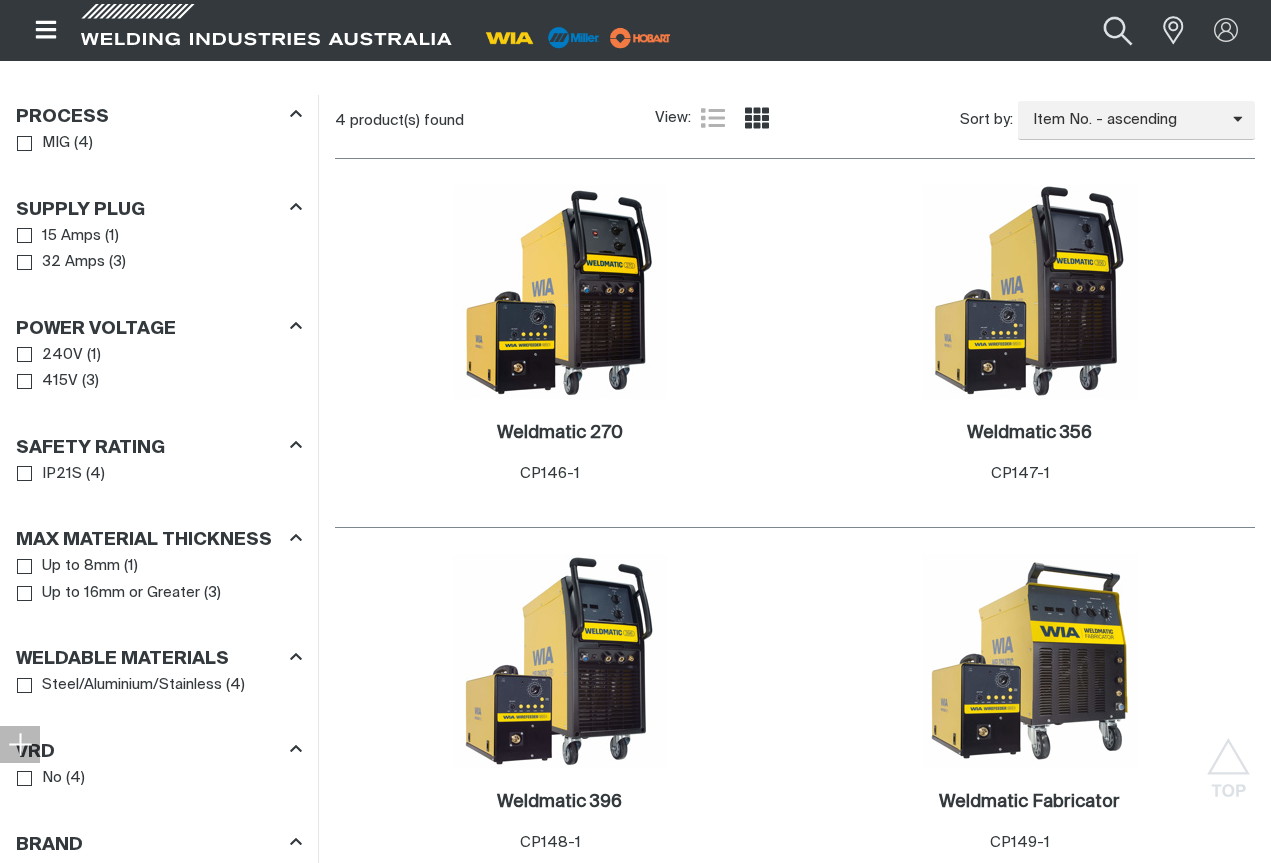 click at bounding box center [1118, 30] 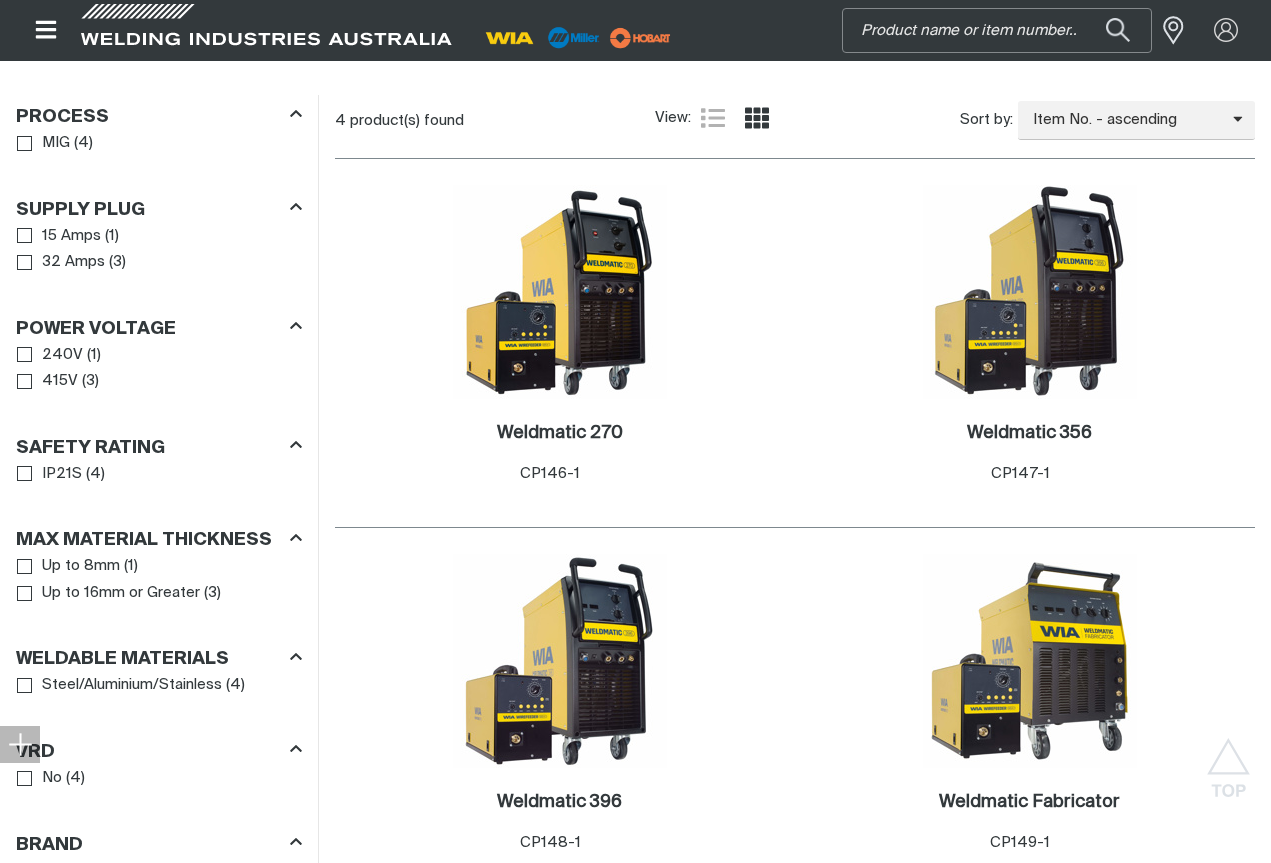 paste on "CP101-0/18" 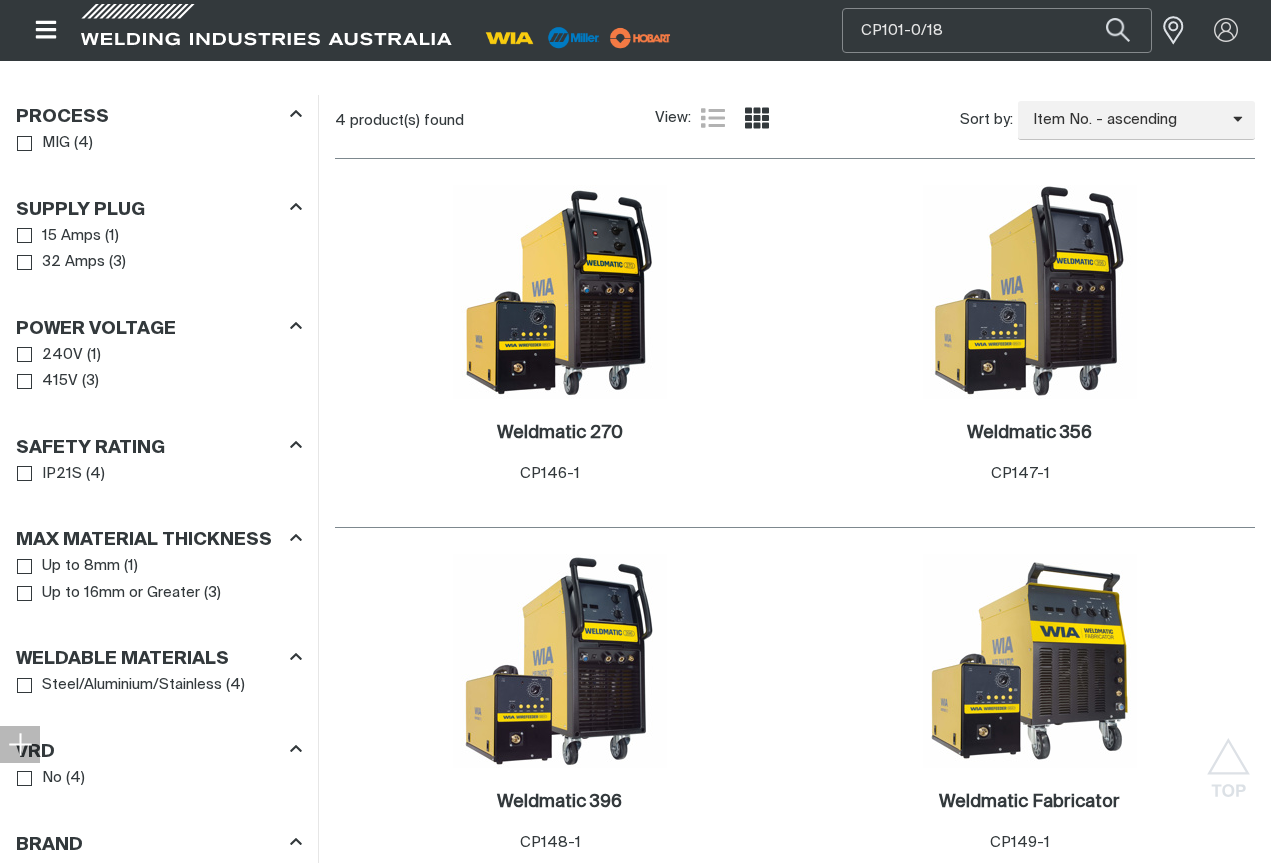 type on "CP101-0/18" 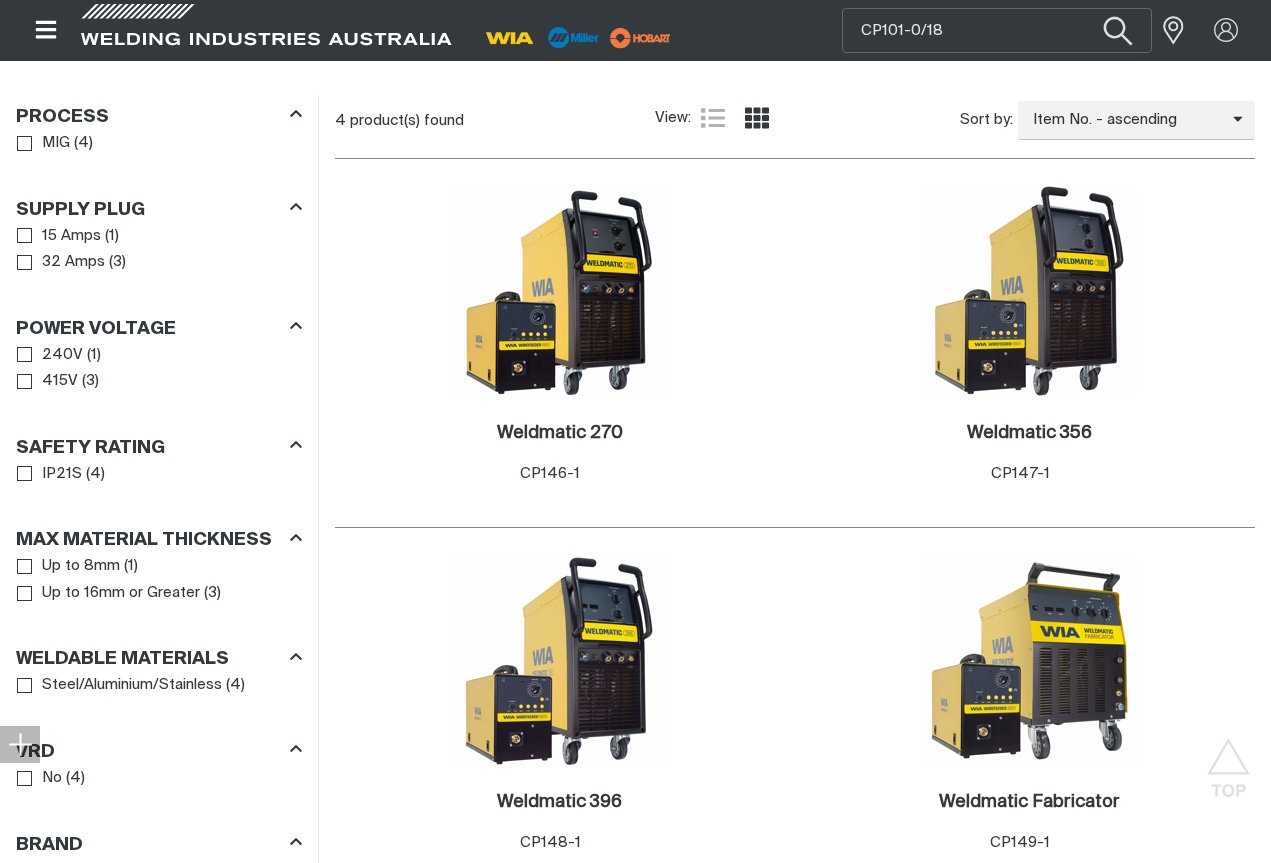 click at bounding box center (1118, 30) 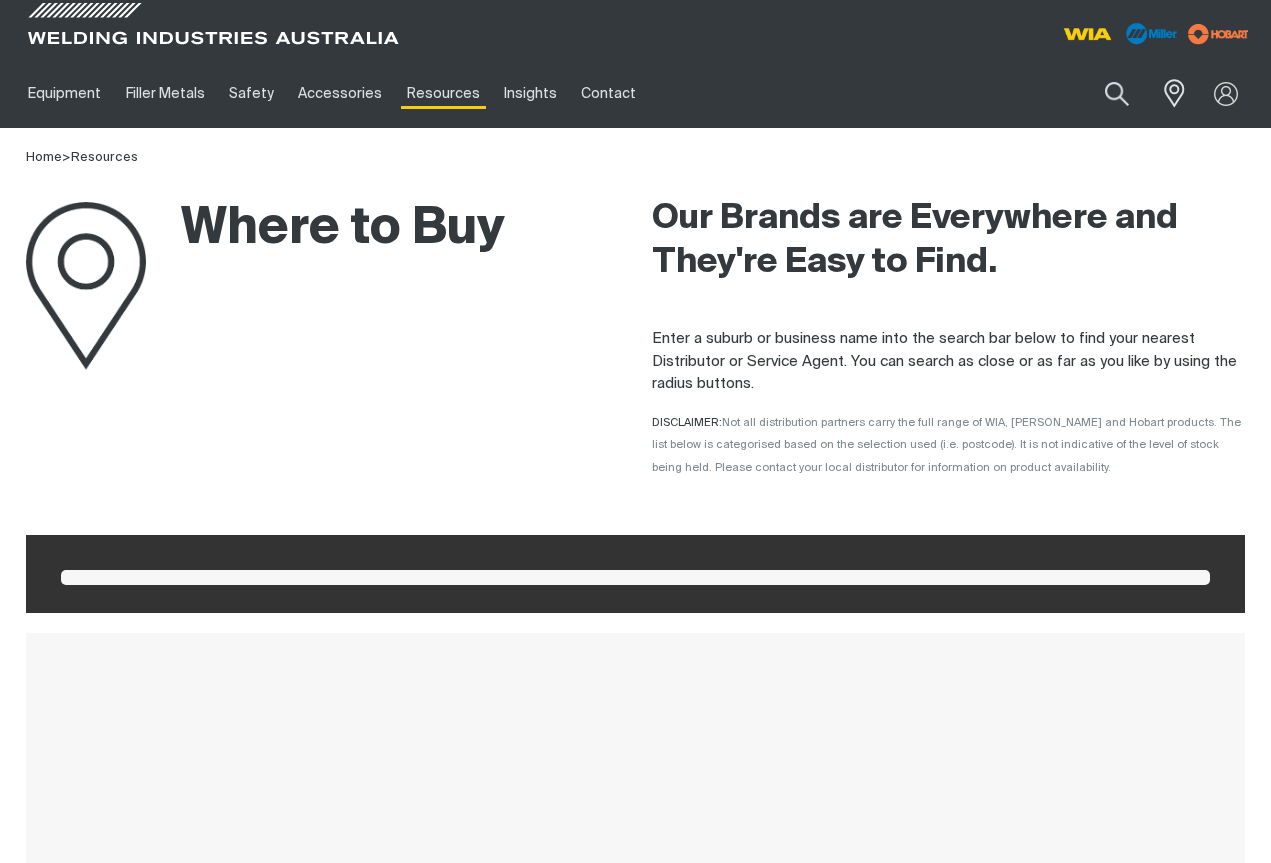 scroll, scrollTop: 0, scrollLeft: 0, axis: both 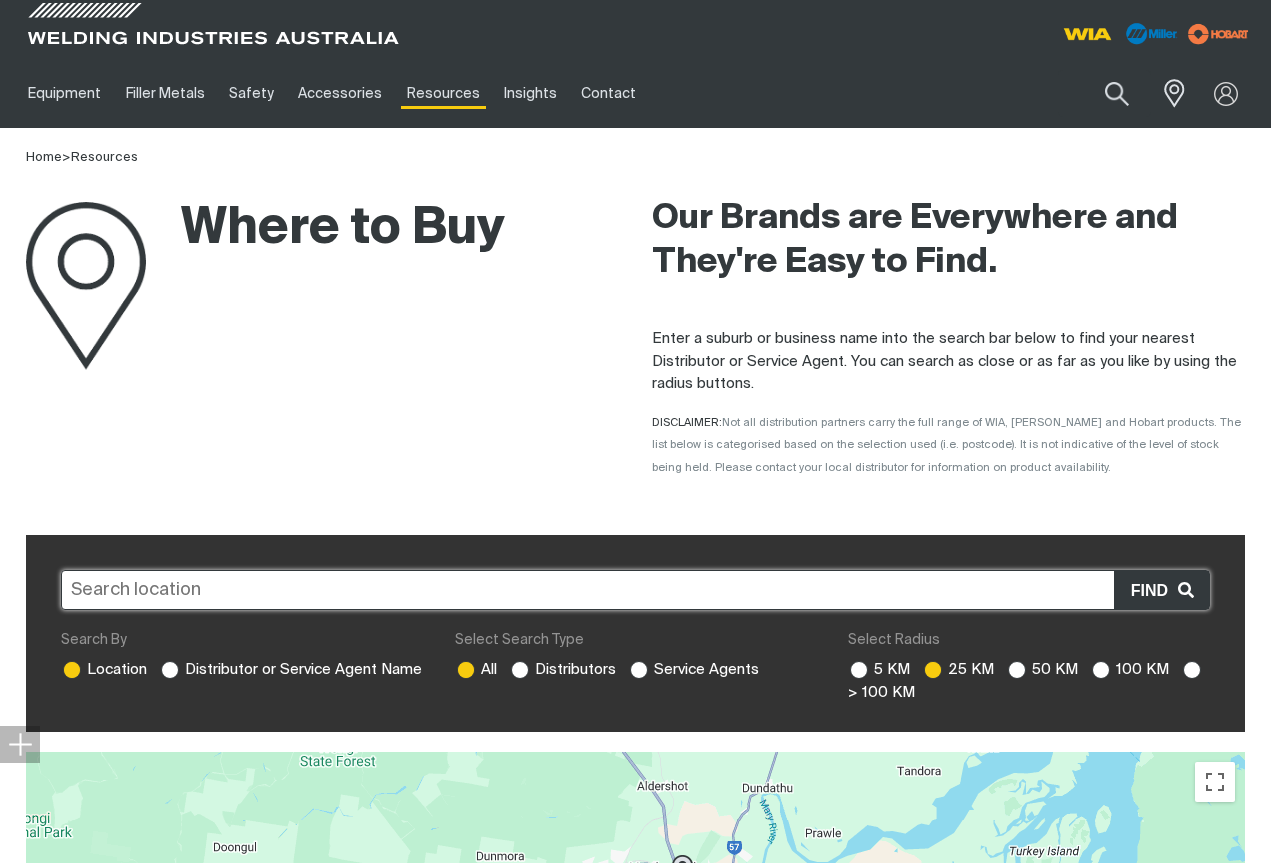 click at bounding box center (635, 590) 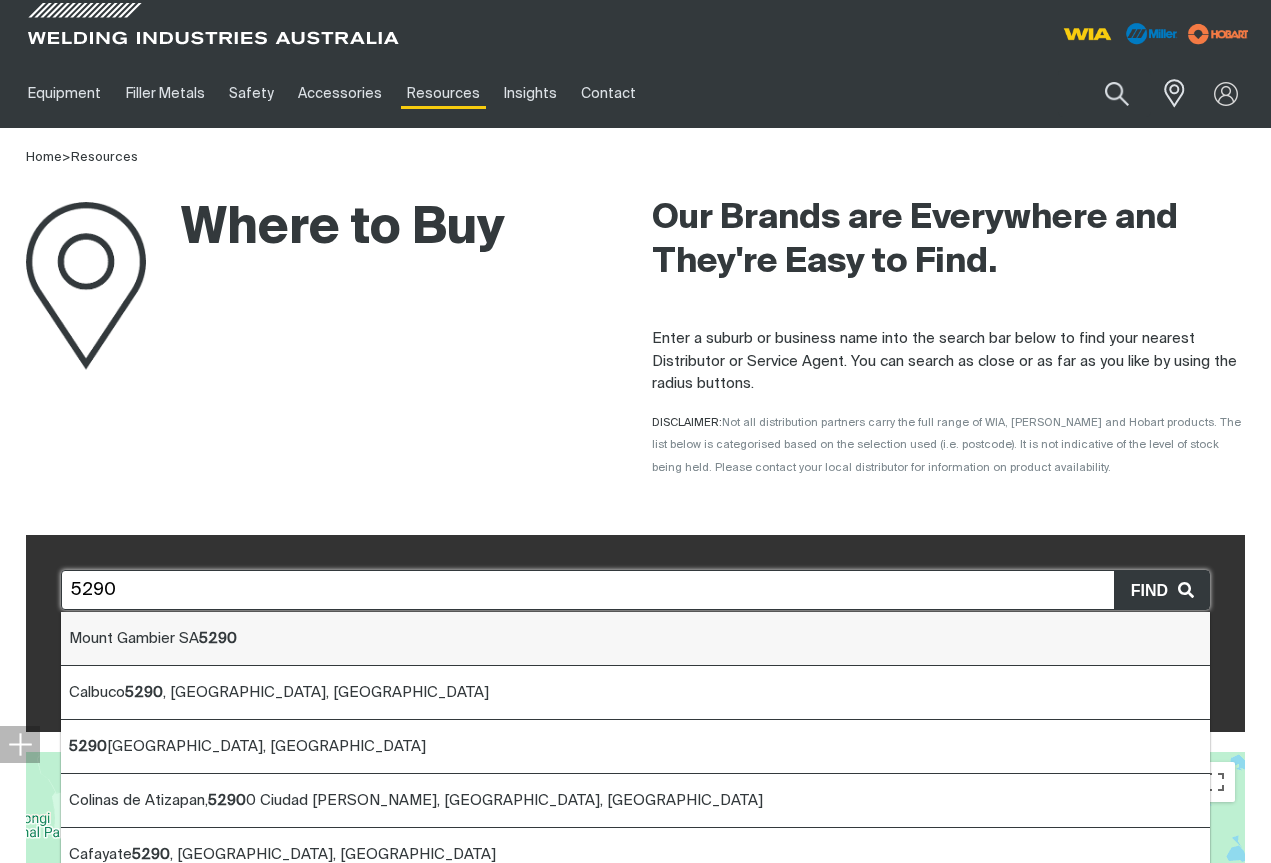 click on "Mount Gambier SA  5290" at bounding box center [635, 639] 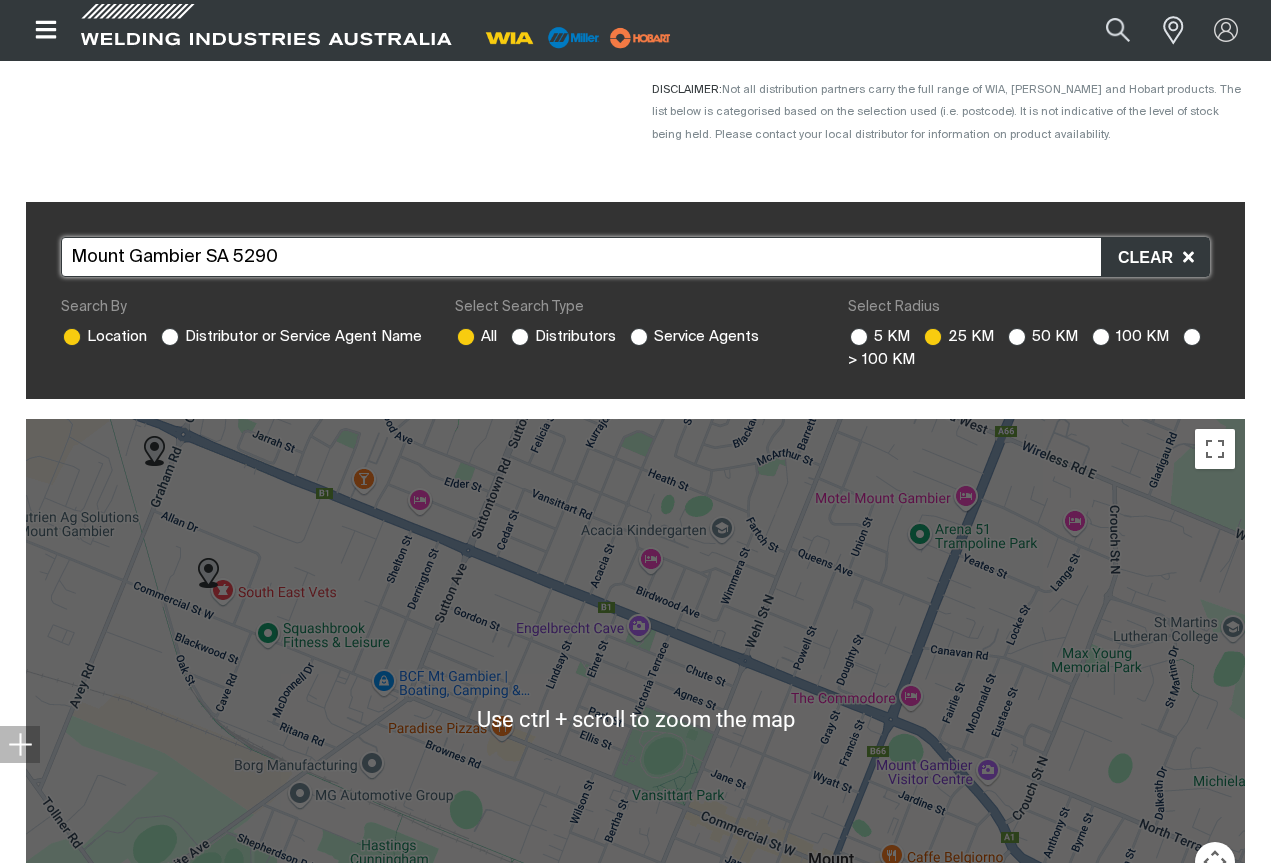 scroll, scrollTop: 225, scrollLeft: 0, axis: vertical 